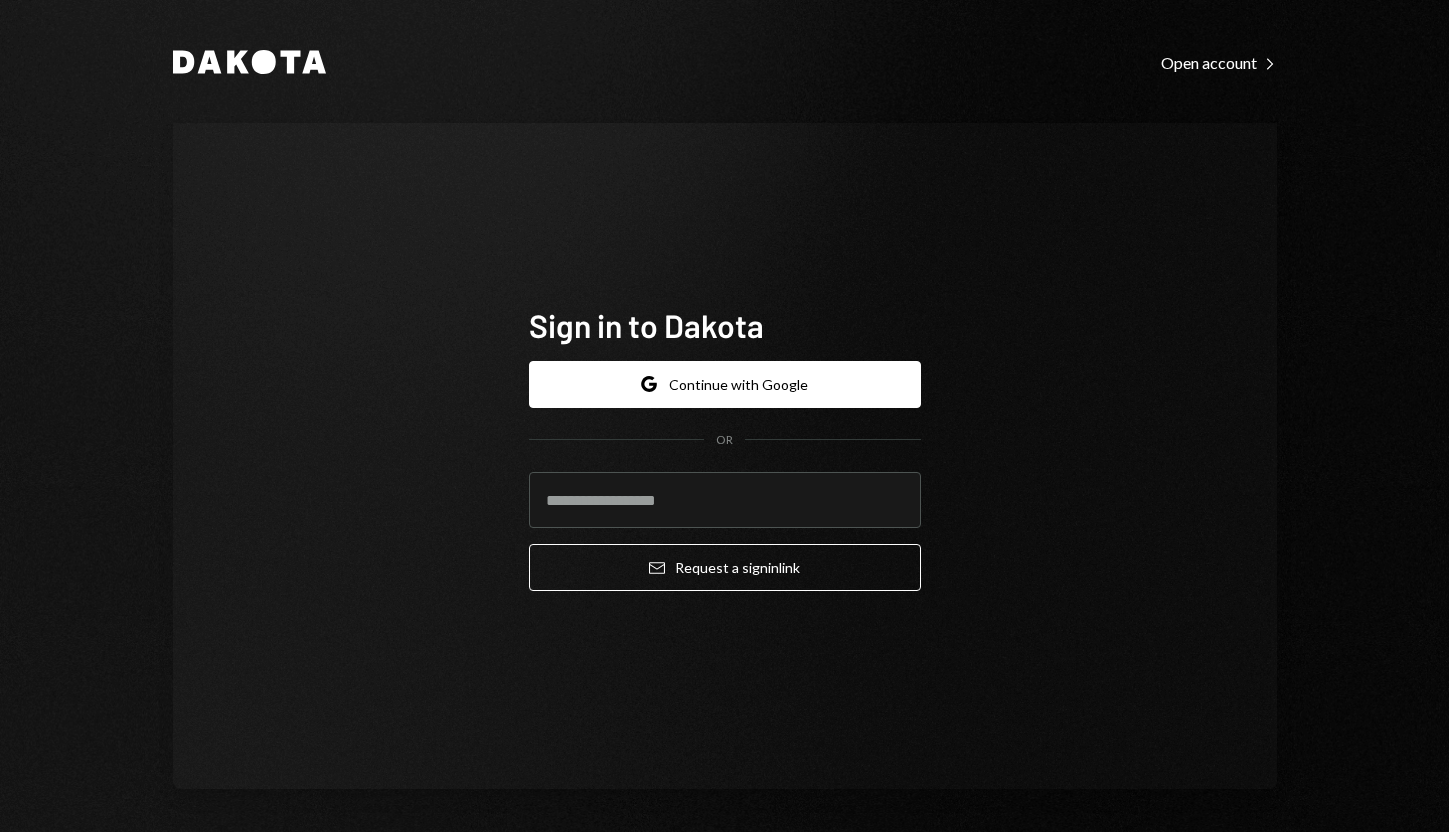 scroll, scrollTop: 0, scrollLeft: 0, axis: both 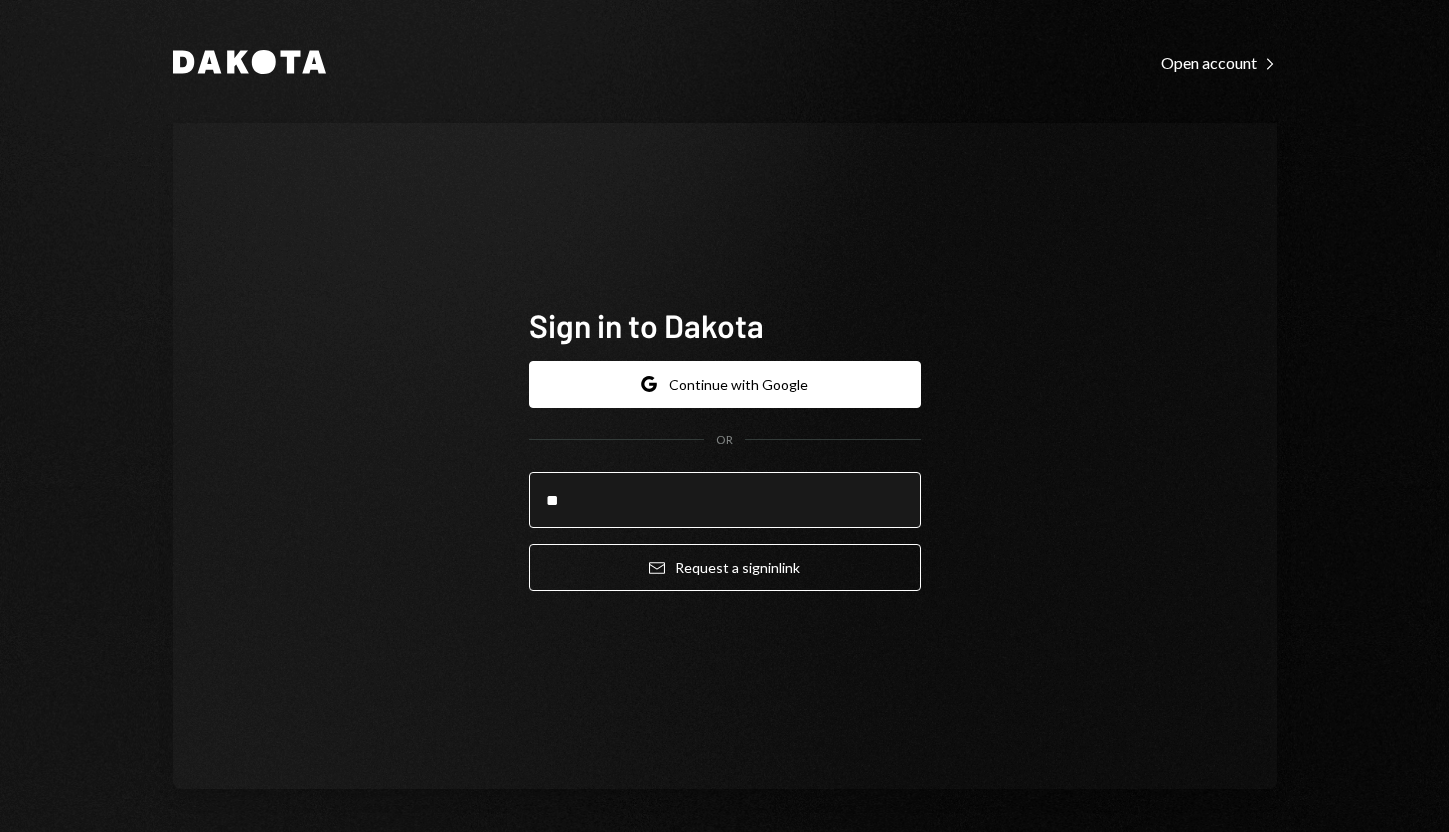type on "*" 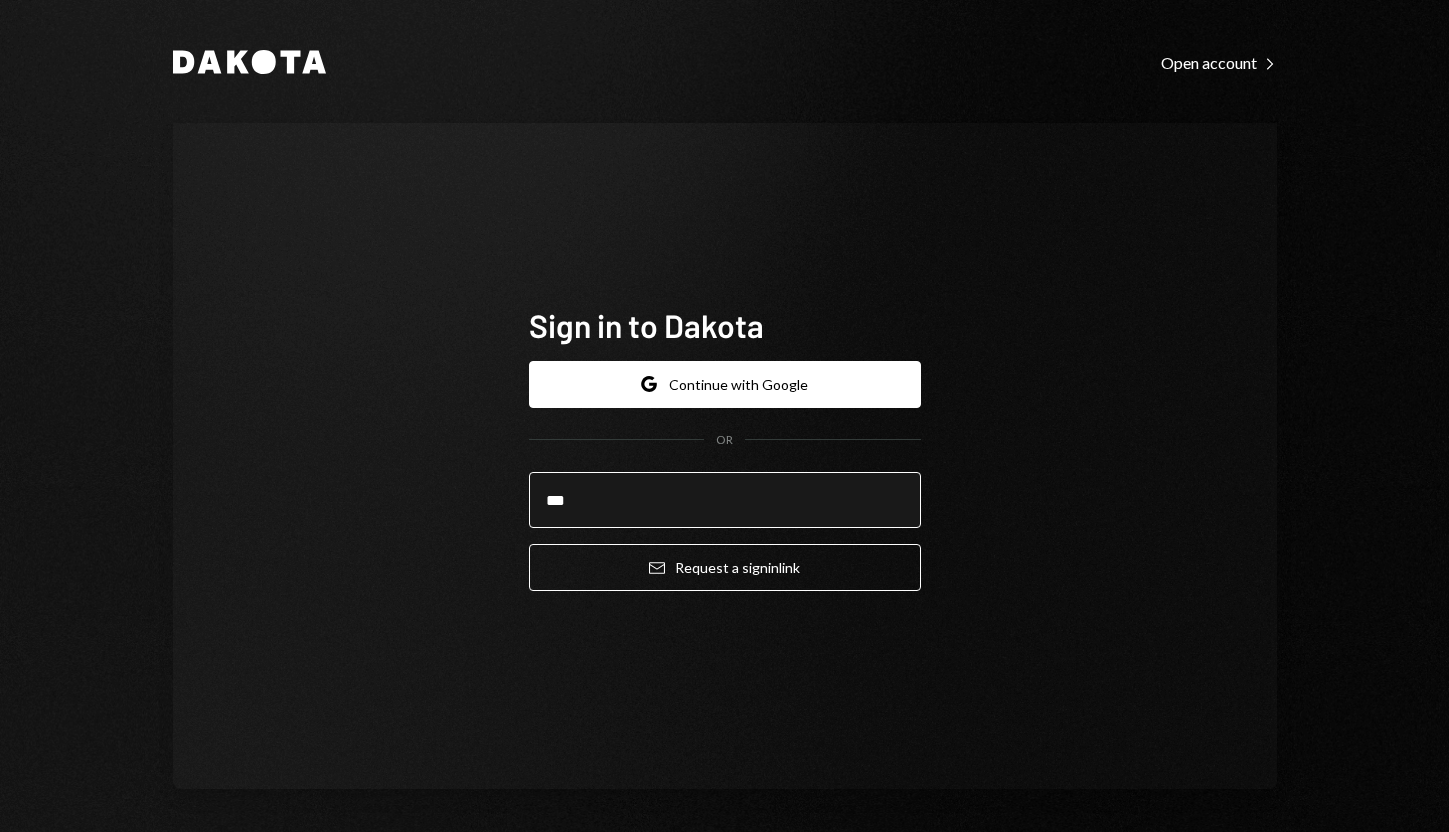 type on "**********" 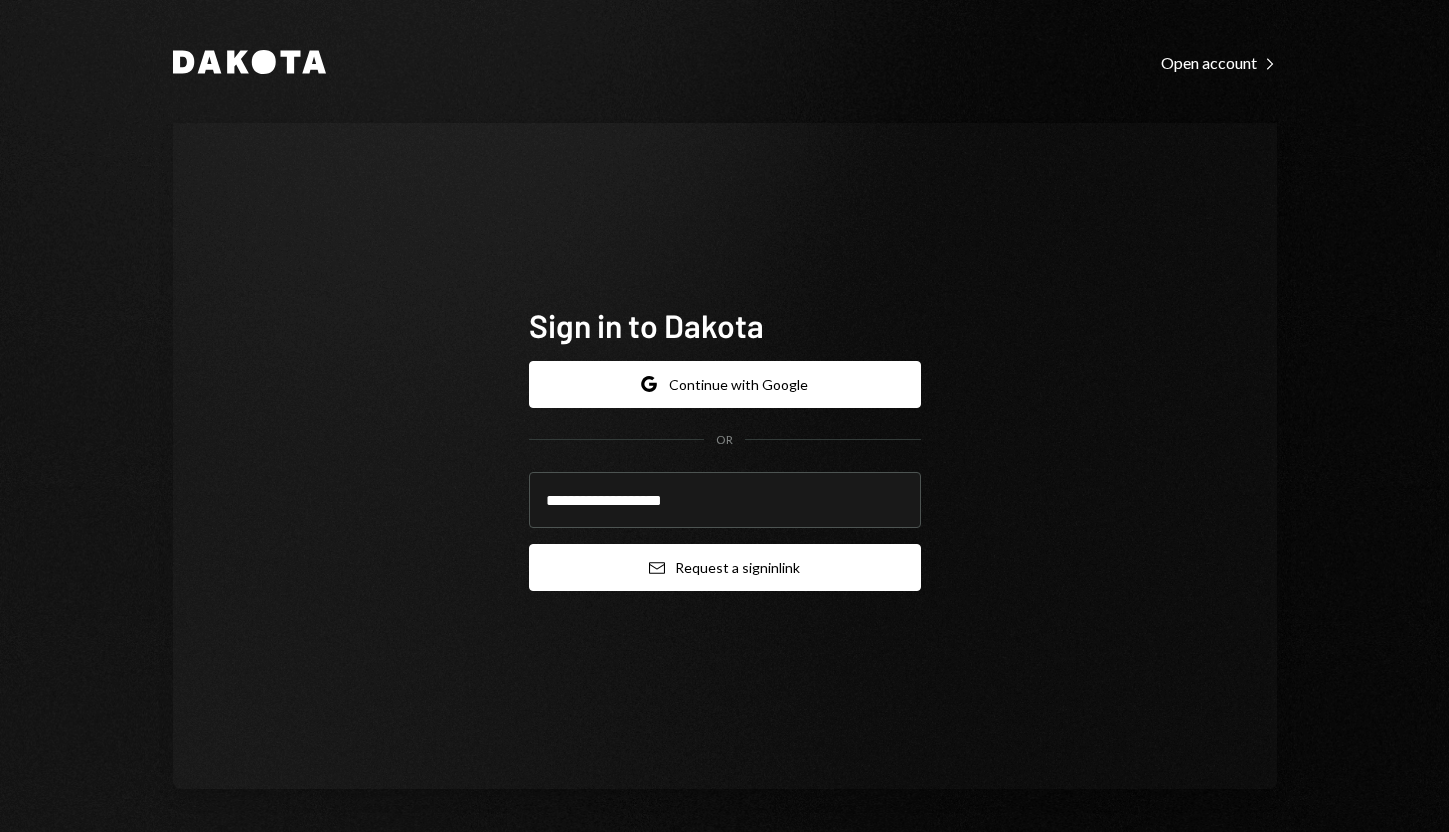 click on "Email Request a sign  in  link" at bounding box center [725, 567] 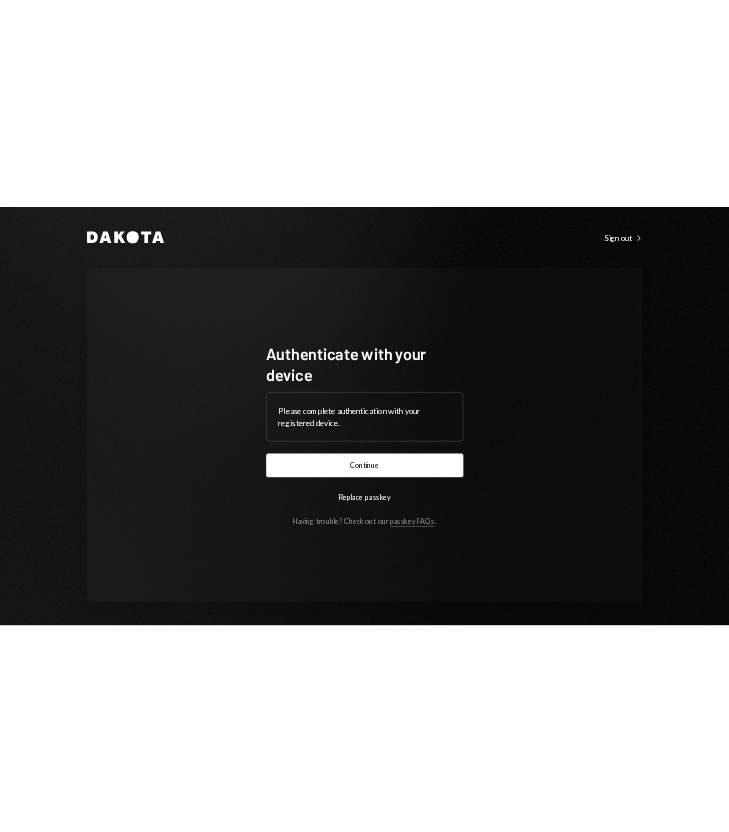 scroll, scrollTop: 0, scrollLeft: 0, axis: both 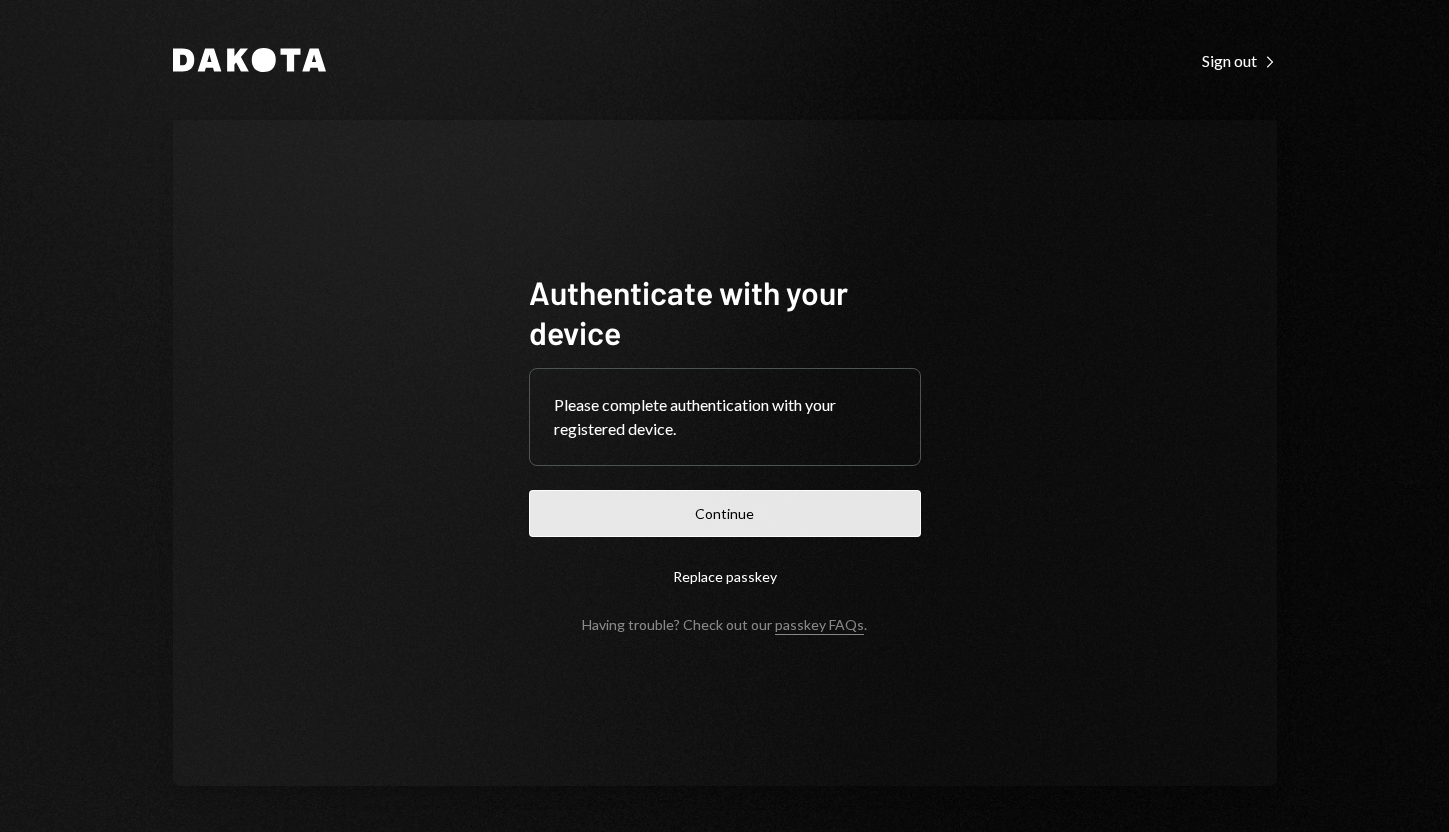 click on "Continue" at bounding box center (725, 513) 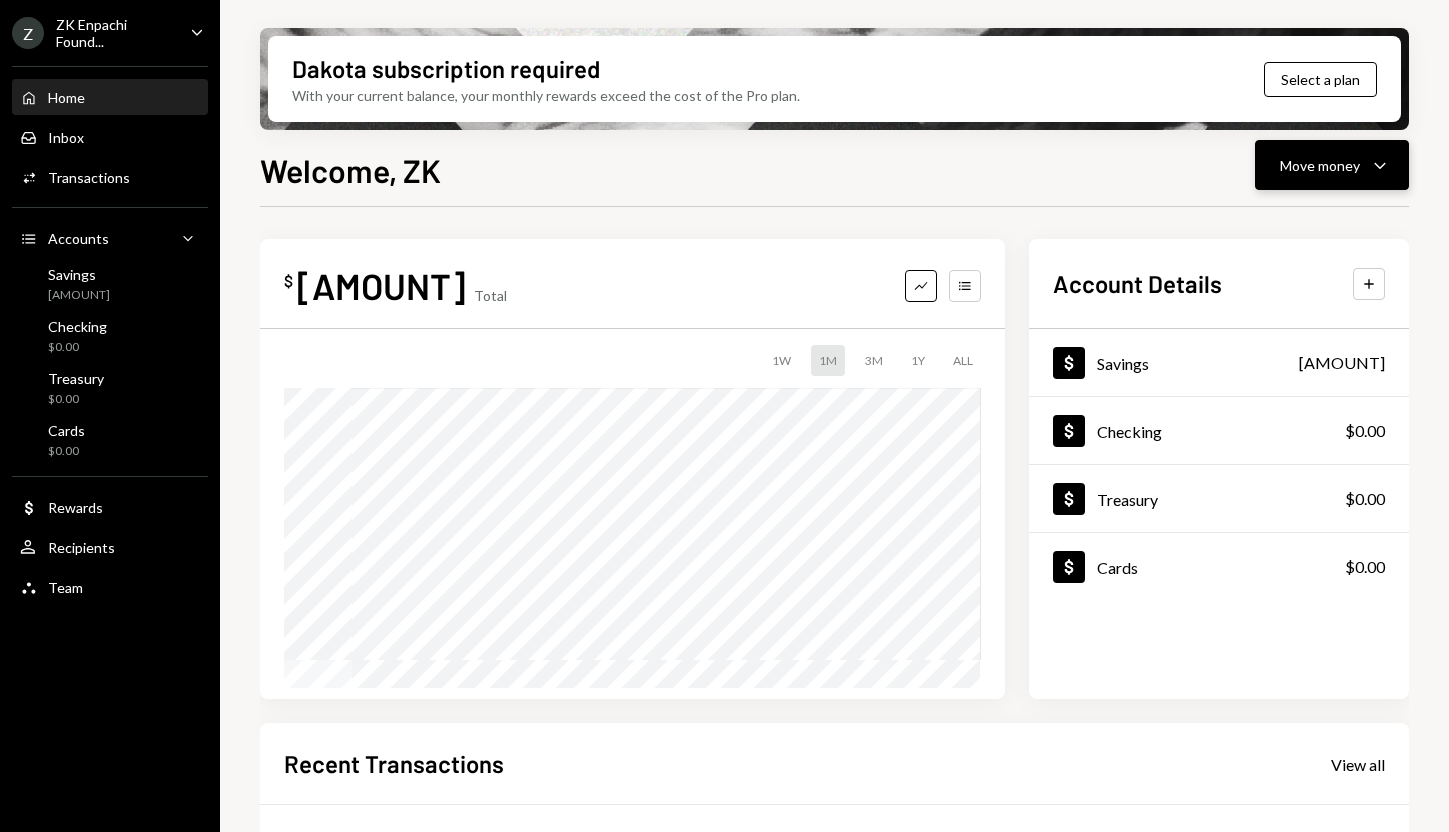 click on "Move money" at bounding box center [1320, 165] 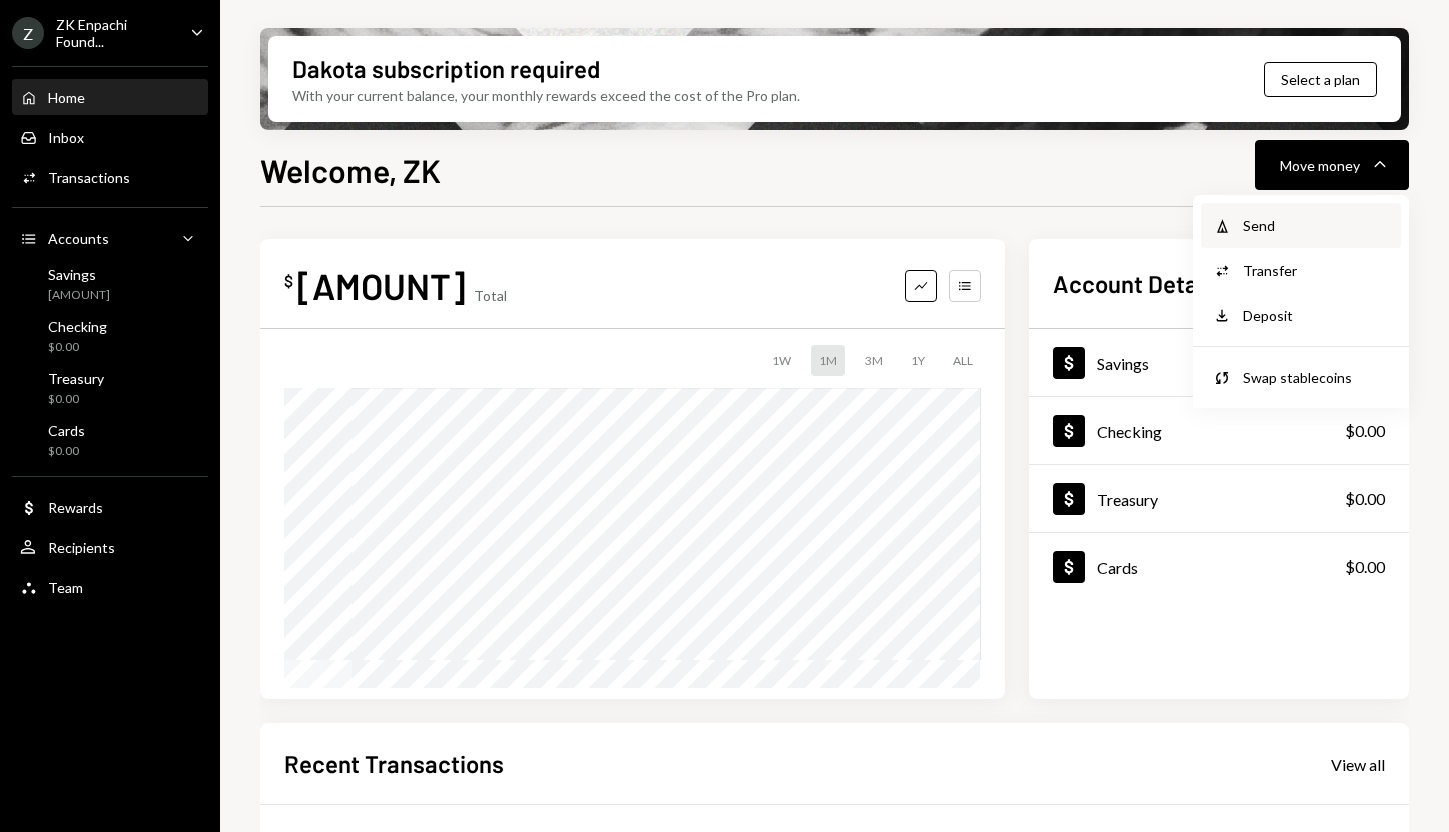click on "Send" at bounding box center [1316, 225] 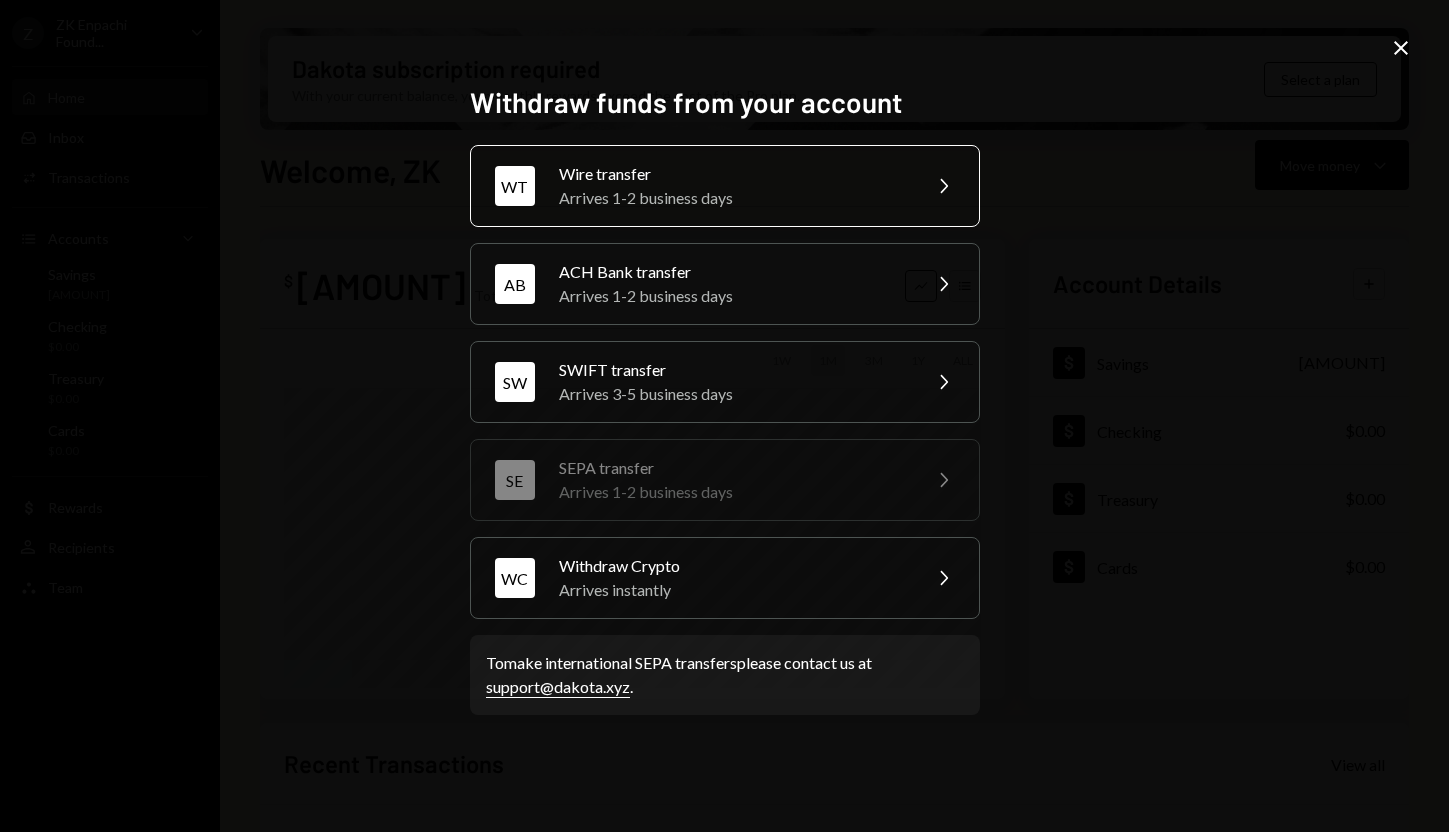 click on "Arrives 1-2 business days" at bounding box center [733, 198] 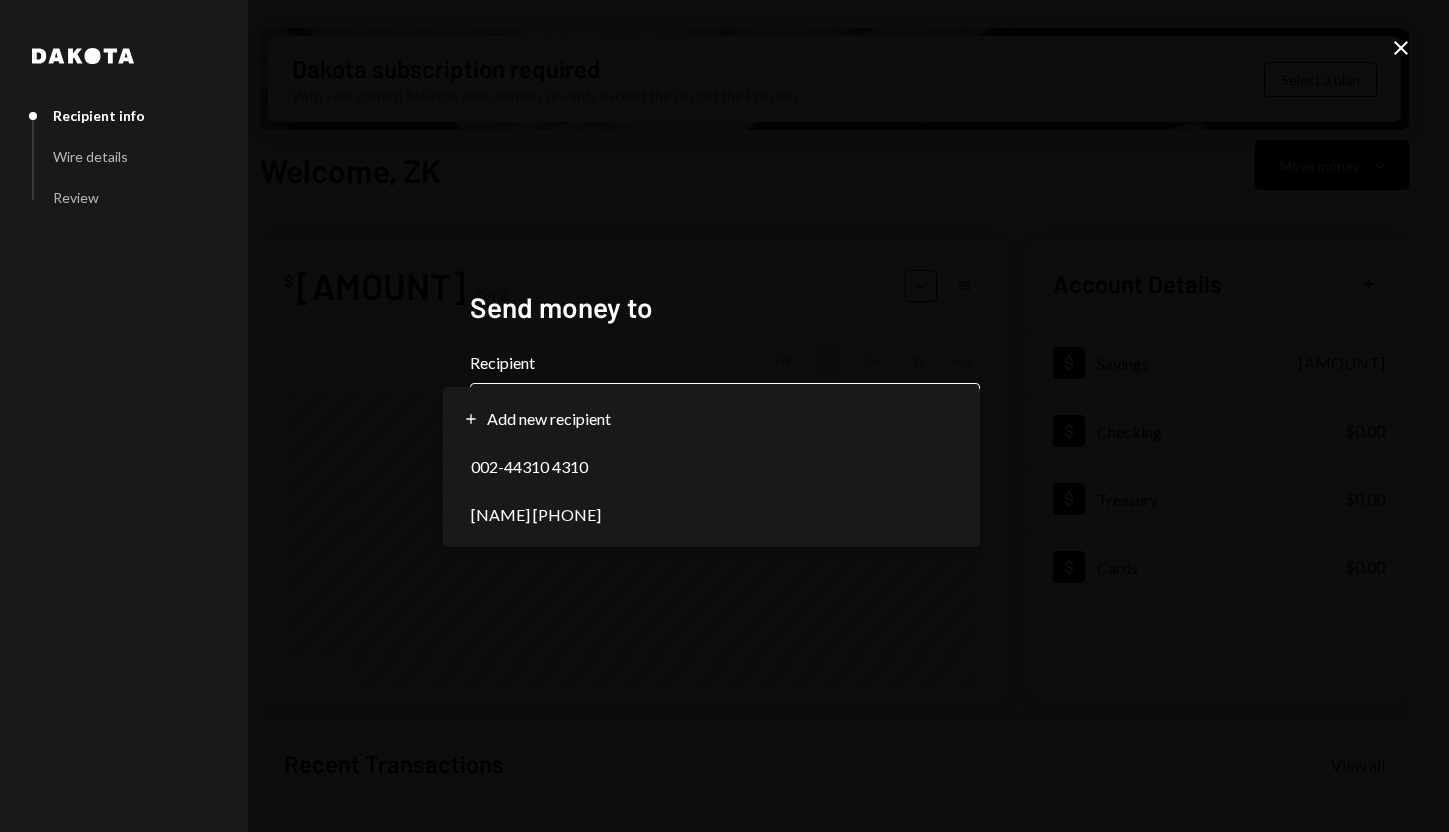 click on "Z ZK Enpachi Found... Caret Down Home Home Inbox Inbox Activities Transactions Accounts Accounts Caret Down Savings $[AMOUNT] Checking $[AMOUNT] Treasury $[AMOUNT] Cards $[AMOUNT] Dollar Rewards User Recipients Team Team Dakota subscription required With your current balance, your monthly rewards exceed the cost of the Pro plan. Select a plan Welcome, ZK Move money Caret Down $ [AMOUNT] Total Graph Accounts 1W 1M 3M 1Y ALL Account Details Plus Dollar Savings $[AMOUNT] Dollar Checking $[AMOUNT] Dollar Treasury $[AMOUNT] Dollar Cards $[AMOUNT] Recent Transactions View all Type Initiated By Initiated At Account Status Deposit 19.99 USDC 0xA9D1...1d3E43 Copy [DATE] [TIME] Savings Completed Stablecoin Conversion $20.00 ZK Enpachi Foundation [DATE] [TIME] Savings Completed Stablecoin Conversion $50.00 ZK Enpachi Foundation [DATE] [TIME] Savings Canceled Bank Deposit $[AMOUNT] ASYMMETRIC TECHNOLOGIES GP, LLC [DATE] [TIME] Savings Completed Bank Deposit $10.00 ASYMMETRIC TECHNOLOGIES GP, LLC [DATE] [TIME] Savings" at bounding box center [724, 416] 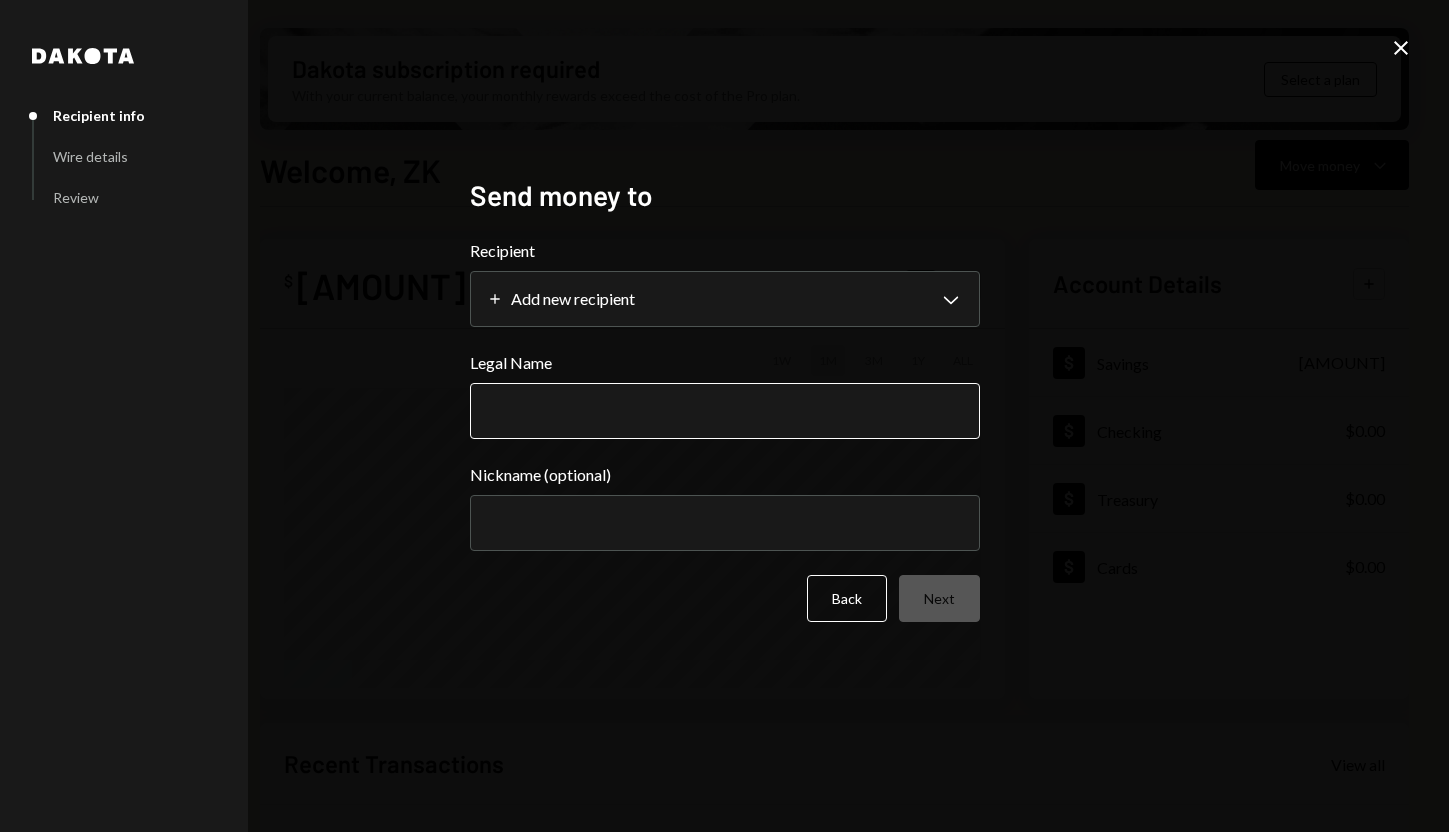 click on "Legal Name" at bounding box center (725, 411) 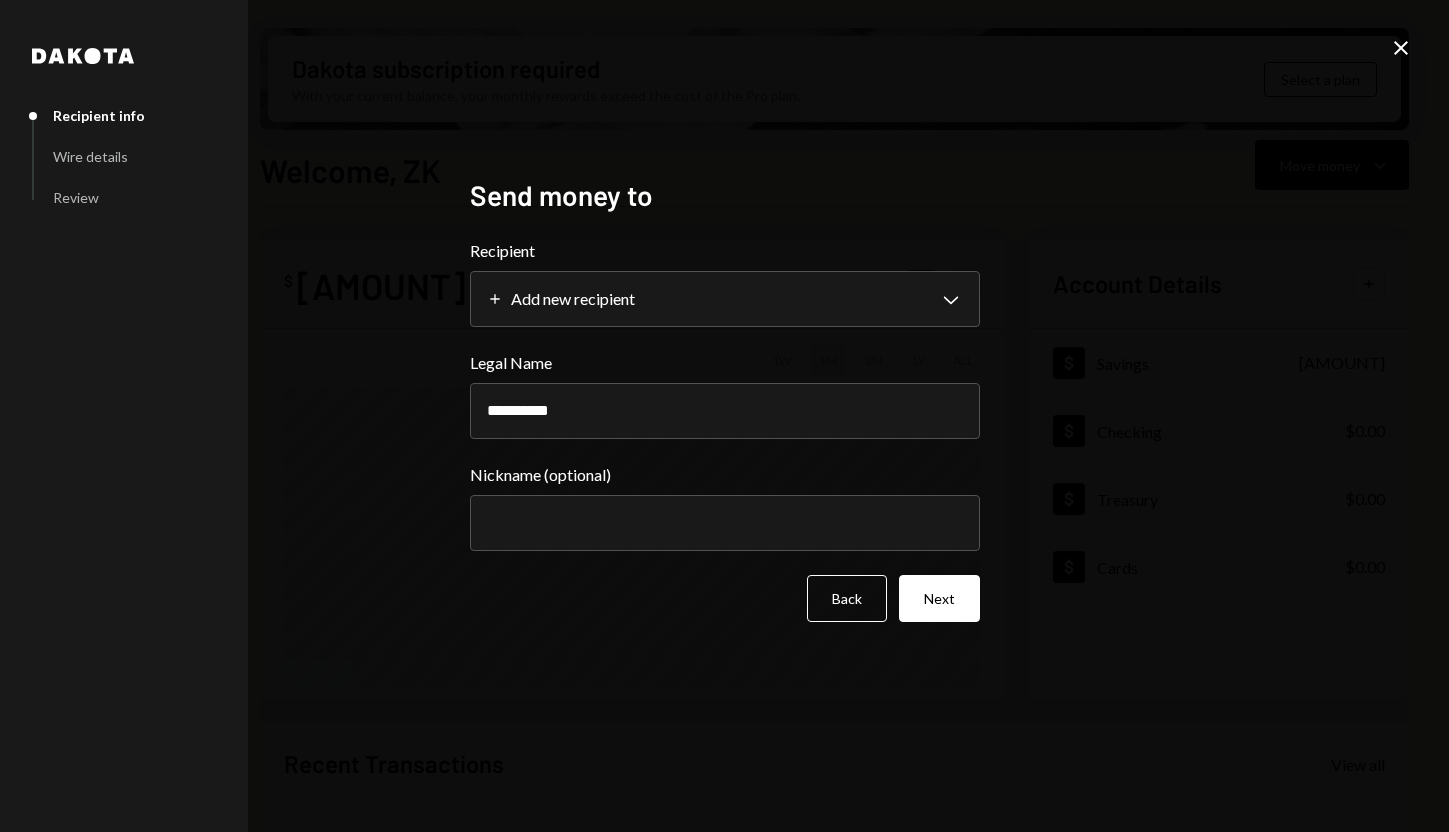type on "**********" 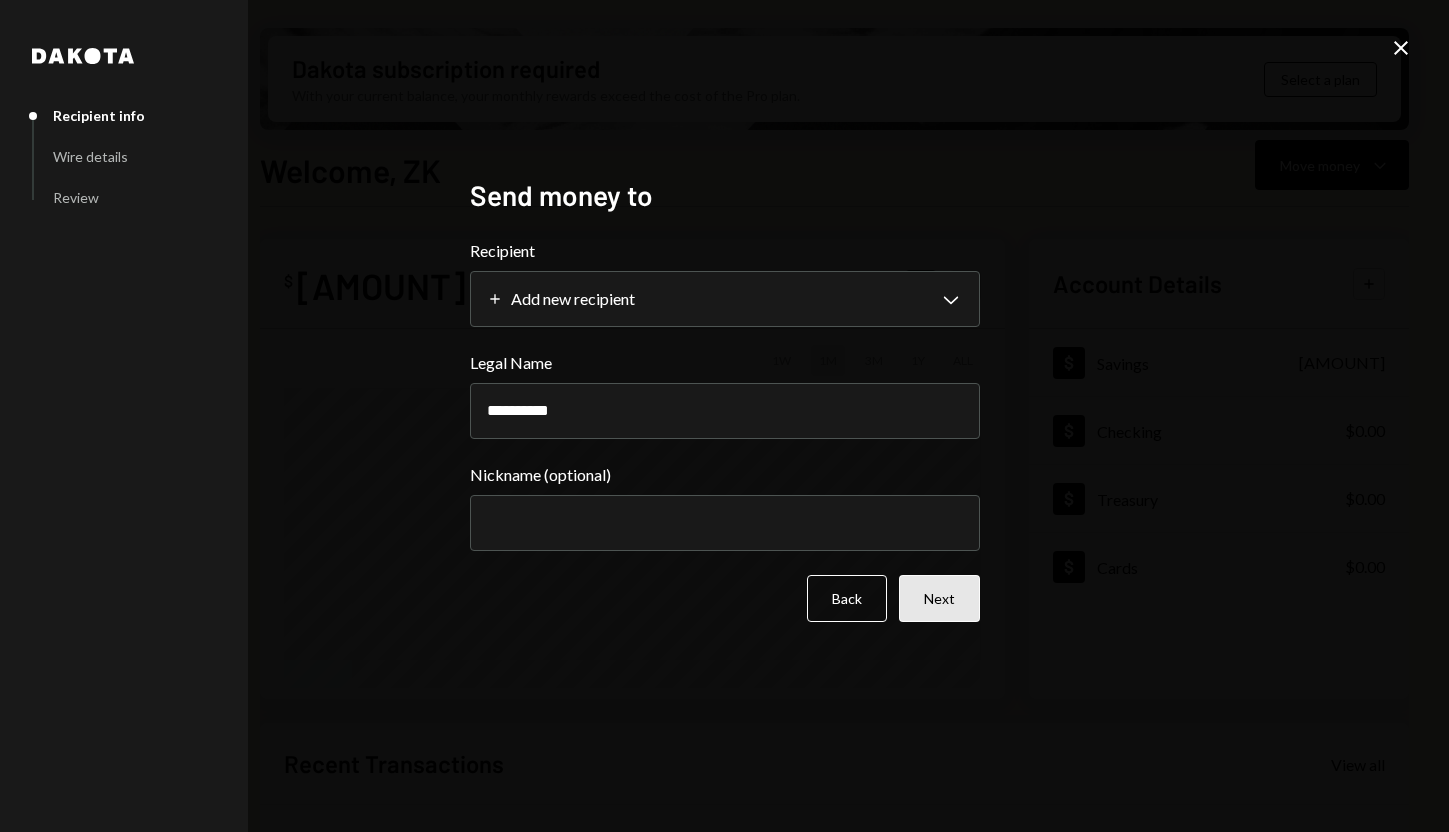 click on "Next" at bounding box center (939, 598) 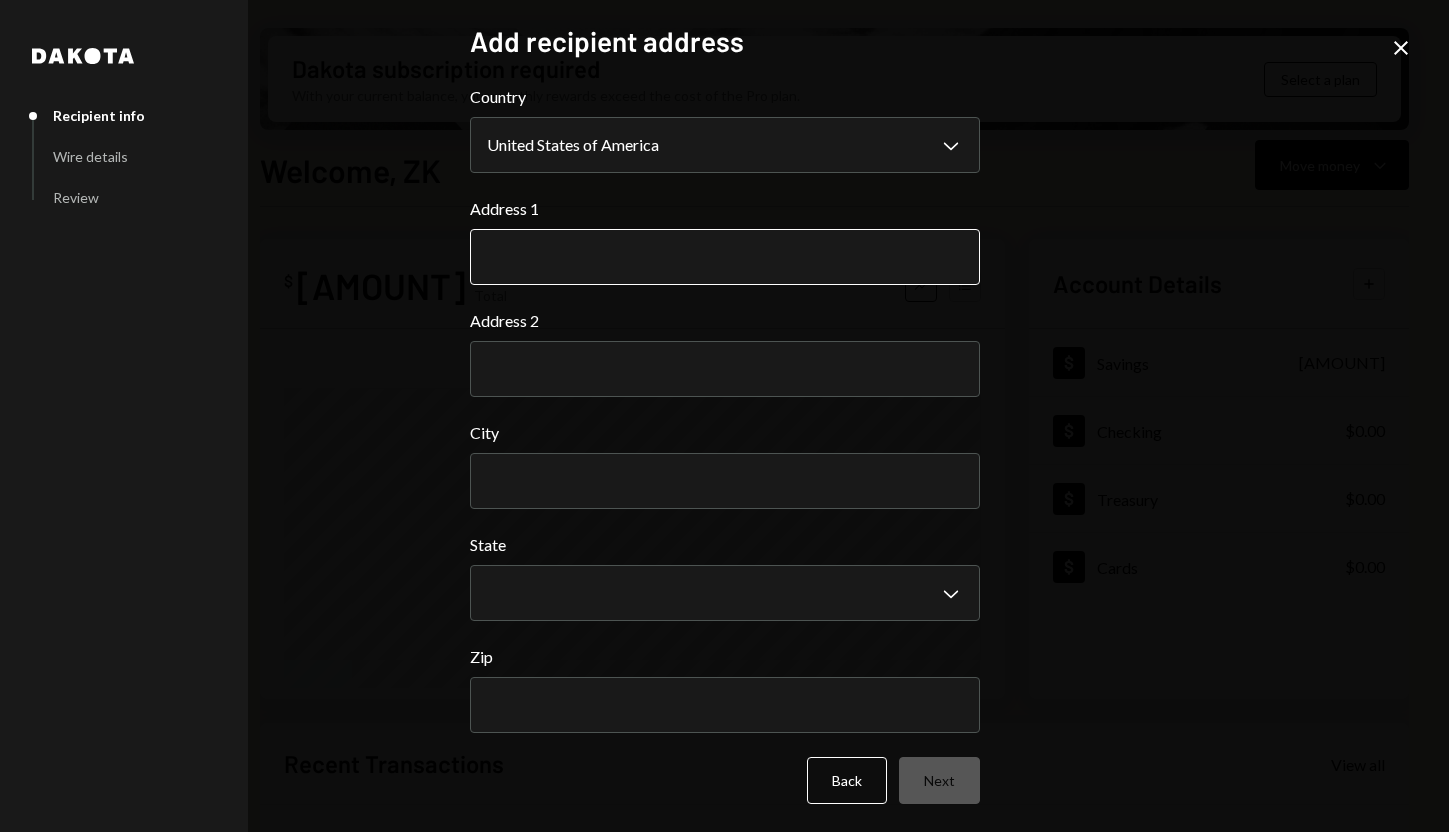 click on "Address 1" at bounding box center (725, 257) 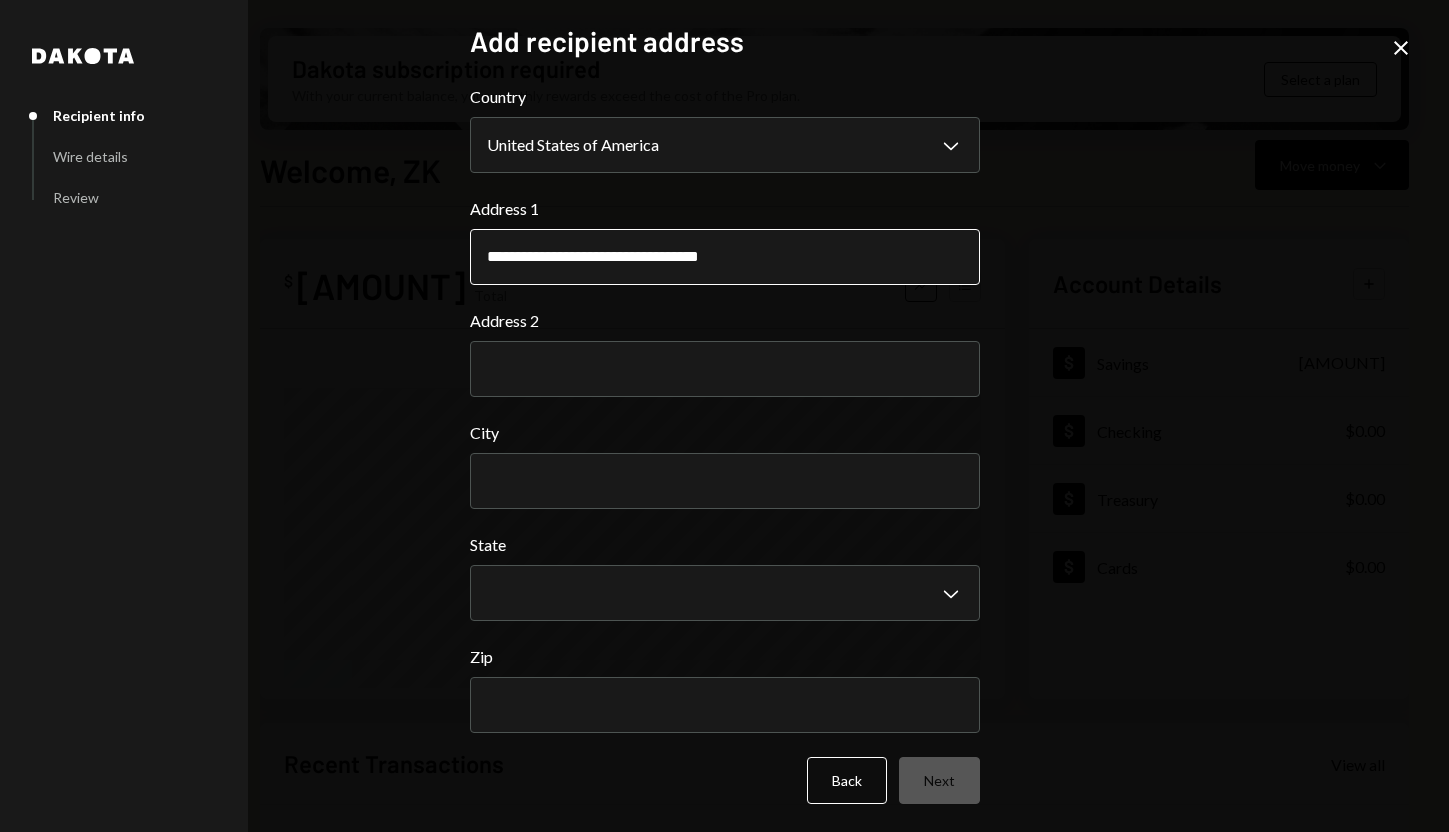 drag, startPoint x: 796, startPoint y: 256, endPoint x: 623, endPoint y: 259, distance: 173.02602 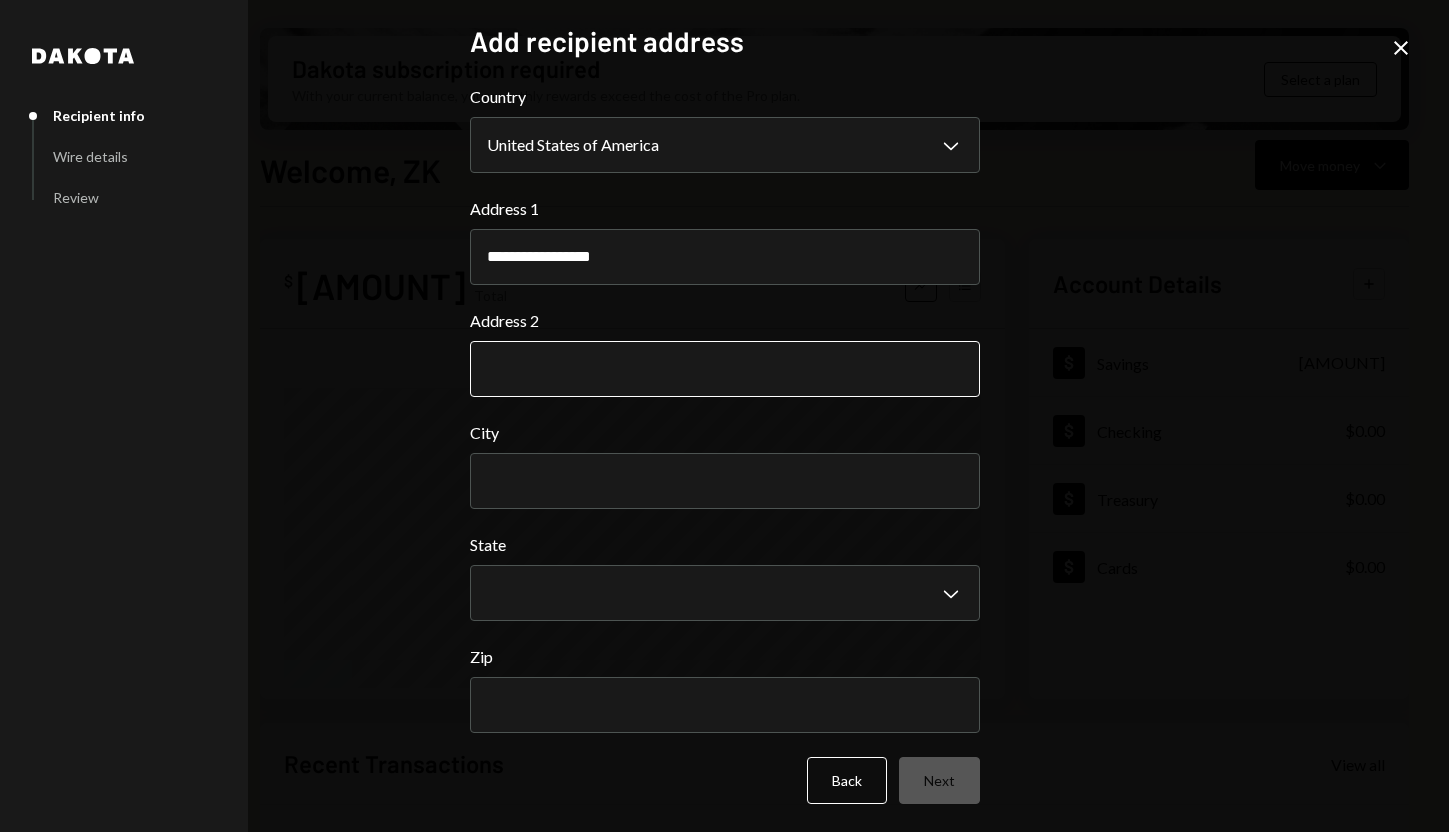 type on "**********" 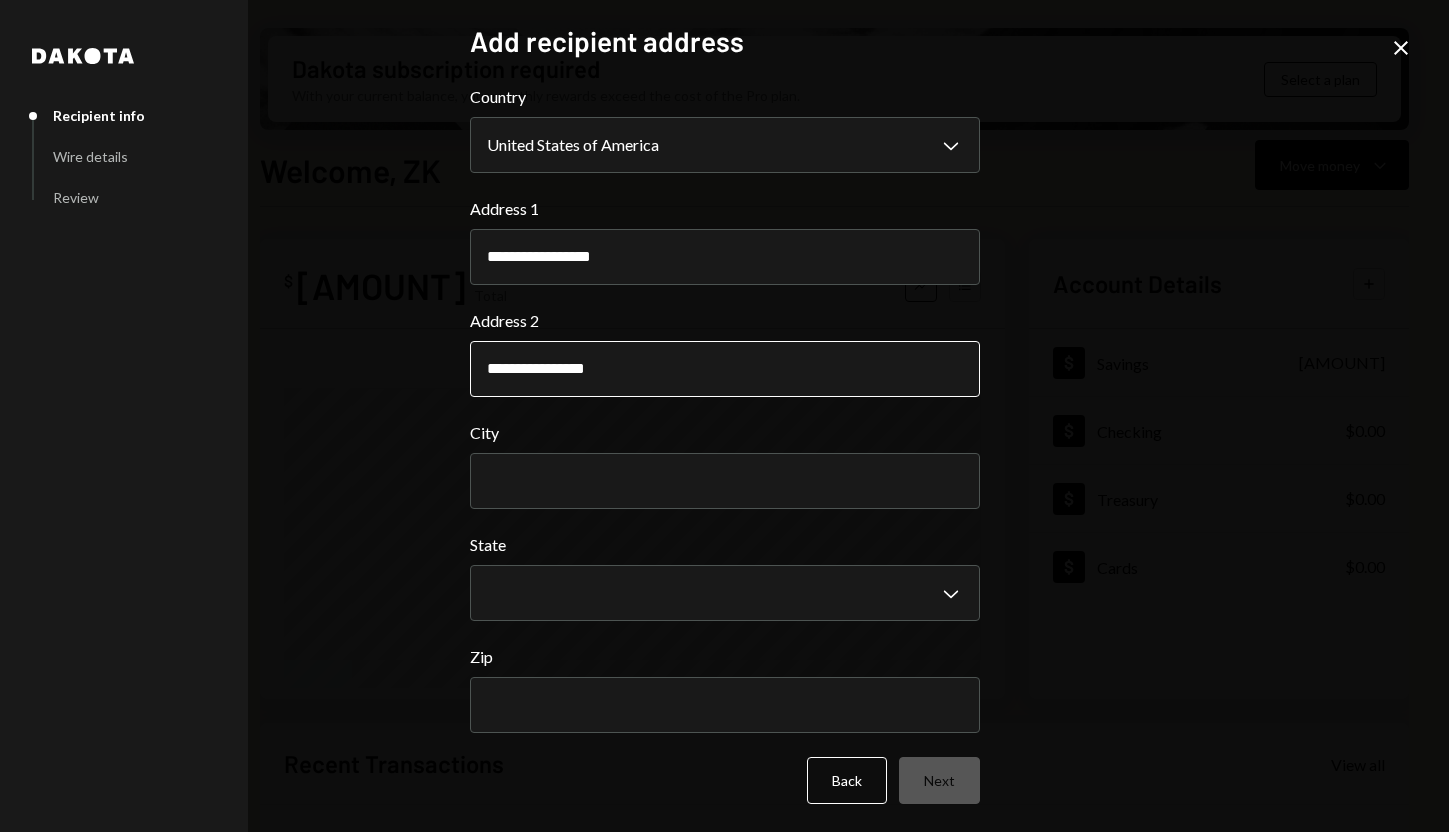 drag, startPoint x: 610, startPoint y: 374, endPoint x: 532, endPoint y: 375, distance: 78.00641 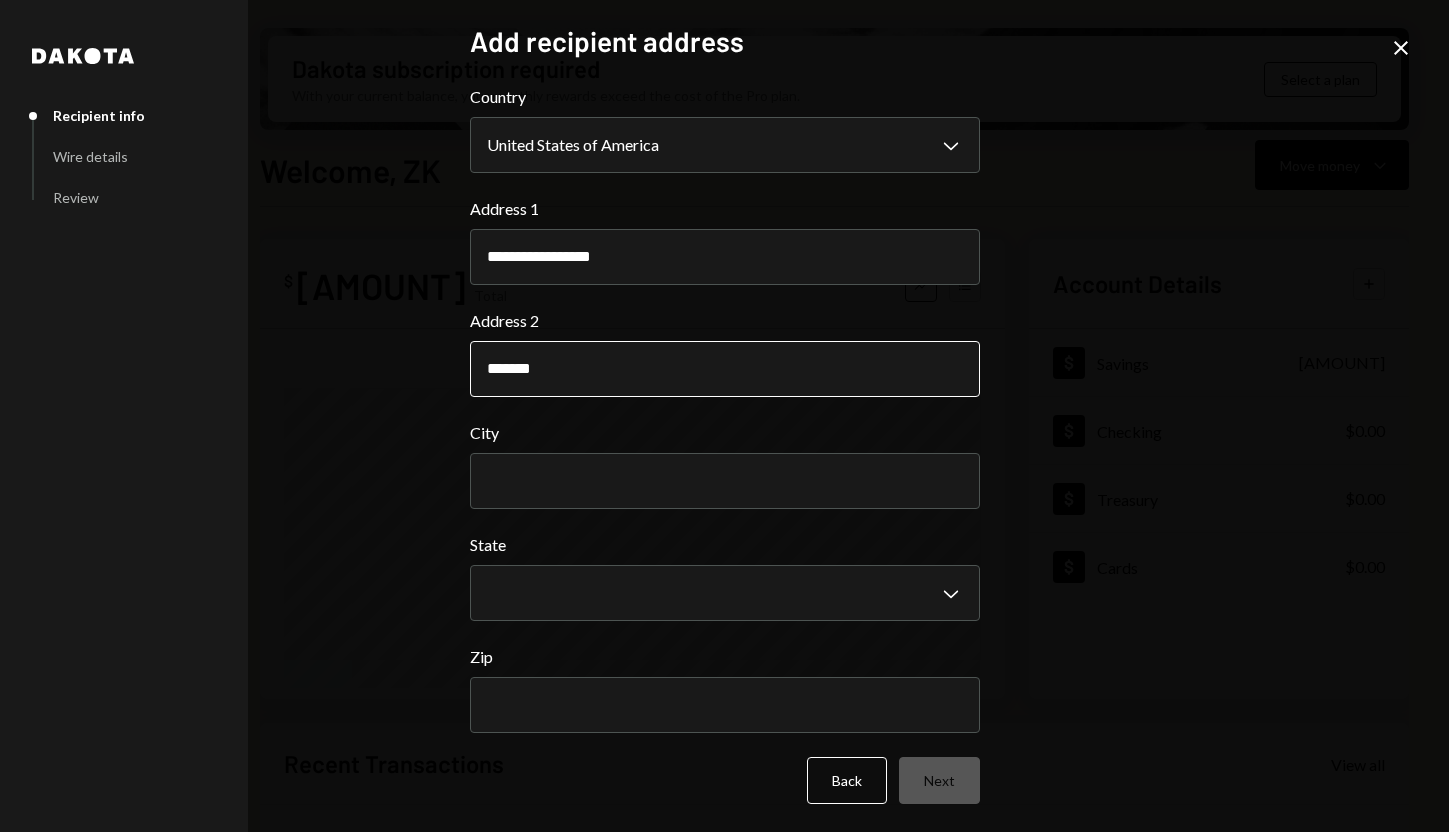 type on "******" 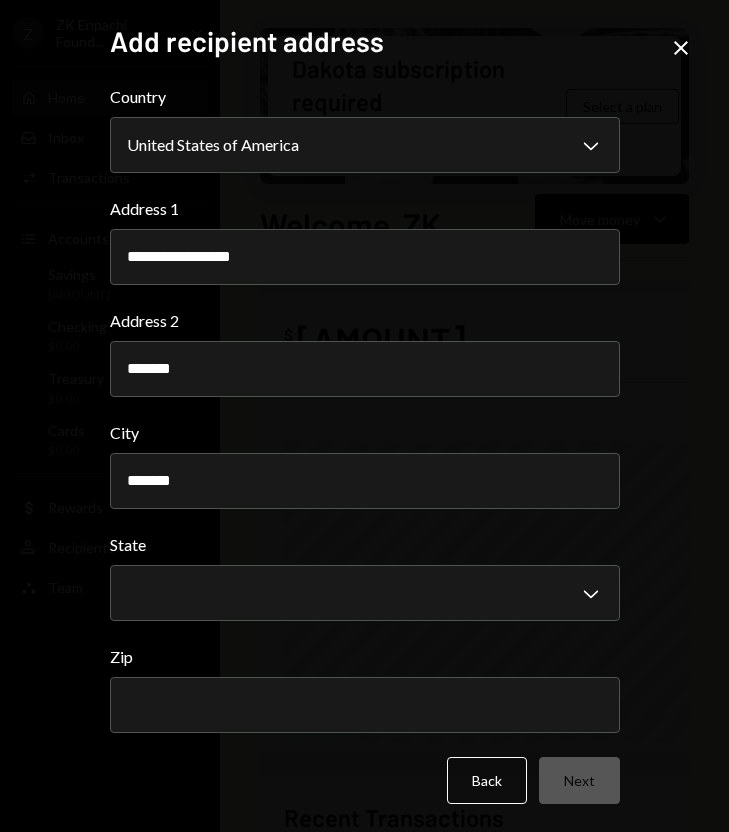 type on "*******" 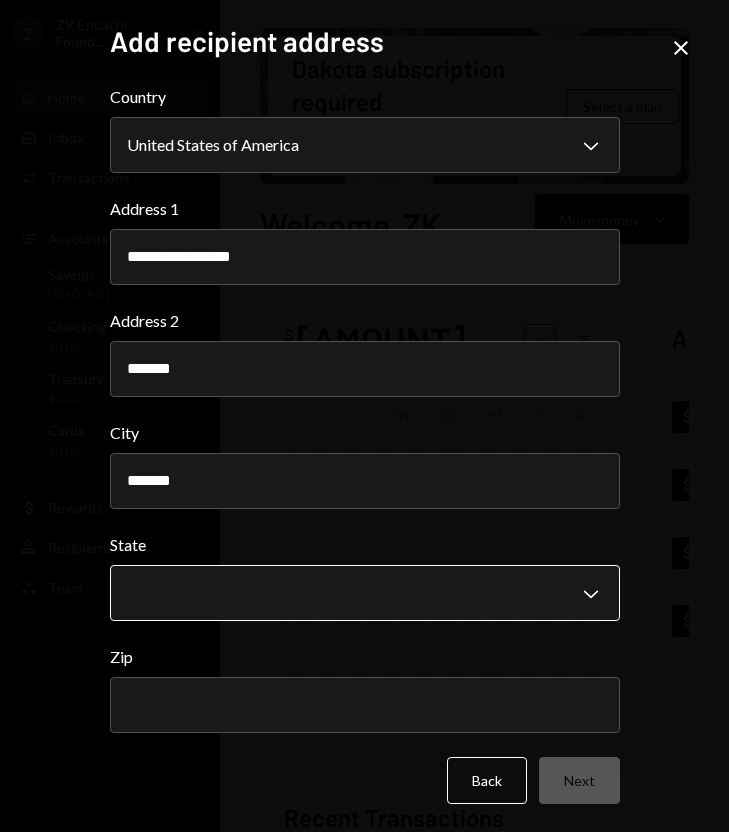 click on "Z ZK Enpachi Found... Caret Down Home Home Inbox Inbox Activities Transactions Accounts Accounts Caret Down Savings $[AMOUNT] Checking $[AMOUNT] Treasury $[AMOUNT] Cards $[AMOUNT] Dollar Rewards User Recipients Team Team Dakota subscription required With your current balance, your monthly rewards exceed the cost of the Pro plan. Select a plan Welcome, ZK Move money Caret Down $ [AMOUNT] Total Graph Accounts 1W 1M 3M 1Y ALL Account Details Plus Dollar Savings $[AMOUNT] Dollar Checking $[AMOUNT] Dollar Treasury $[AMOUNT] Dollar Cards $[AMOUNT] Recent Transactions View all Type Initiated By Initiated At Account Status Deposit 19.99 USDC 0xA9D1...1d3E43 Copy [DATE] Savings Completed Stablecoin Conversion $20.00 ZK Enpachi Foundation [DATE] Savings Completed Stablecoin Conversion $50.00 ZK Enpachi Foundation [DATE] Savings Canceled Bank Deposit $[AMOUNT] ASYMMETRIC TECHNOLOGIES GP, LLC [DATE] Savings Completed Bank Deposit $10.00 ASYMMETRIC TECHNOLOGIES GP, LLC [DATE] Savings Completed /dashboard Dakota Zip" at bounding box center [364, 416] 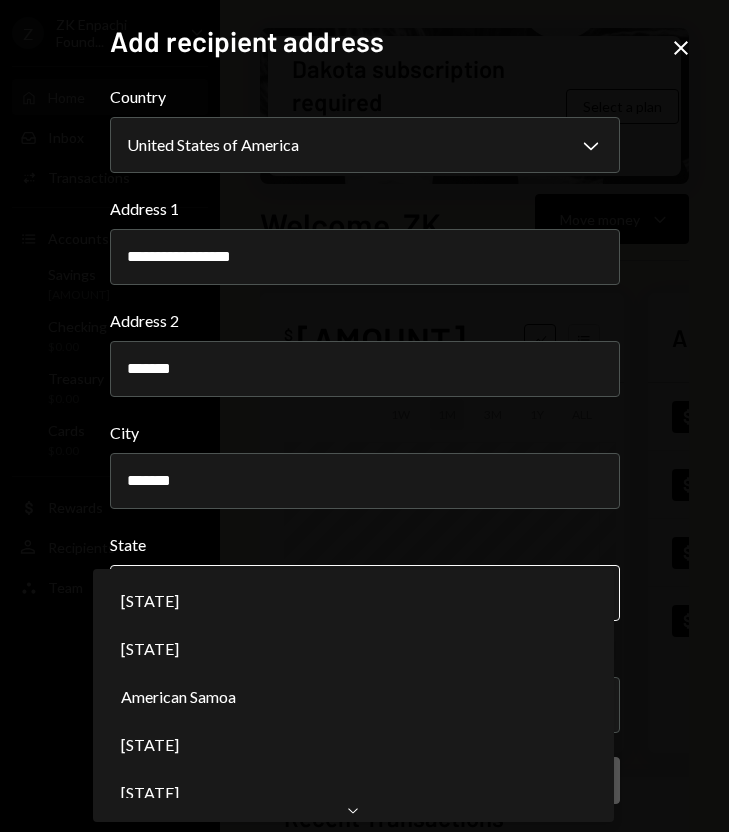 scroll, scrollTop: 0, scrollLeft: 0, axis: both 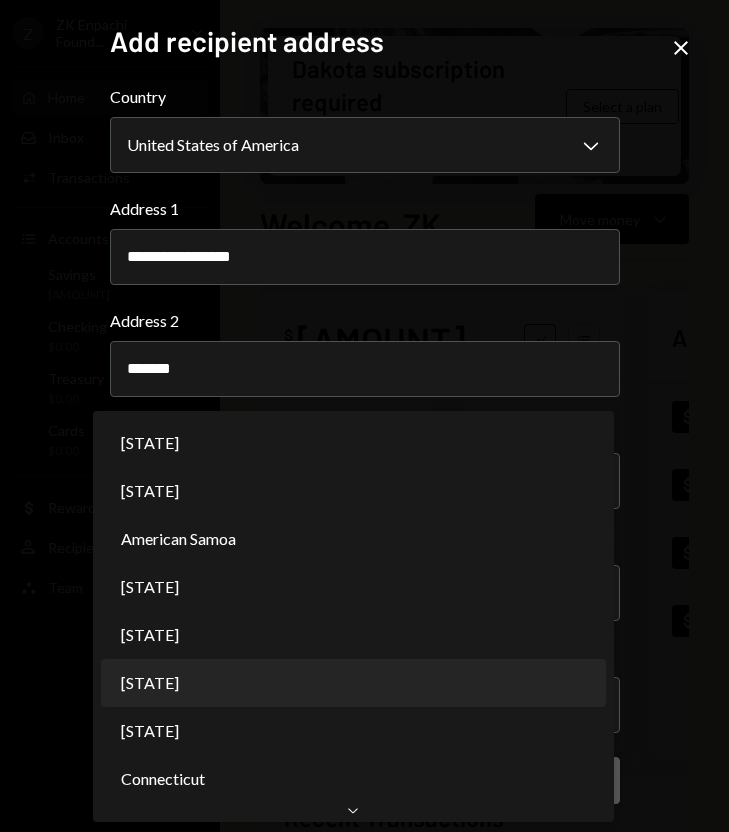 select on "**" 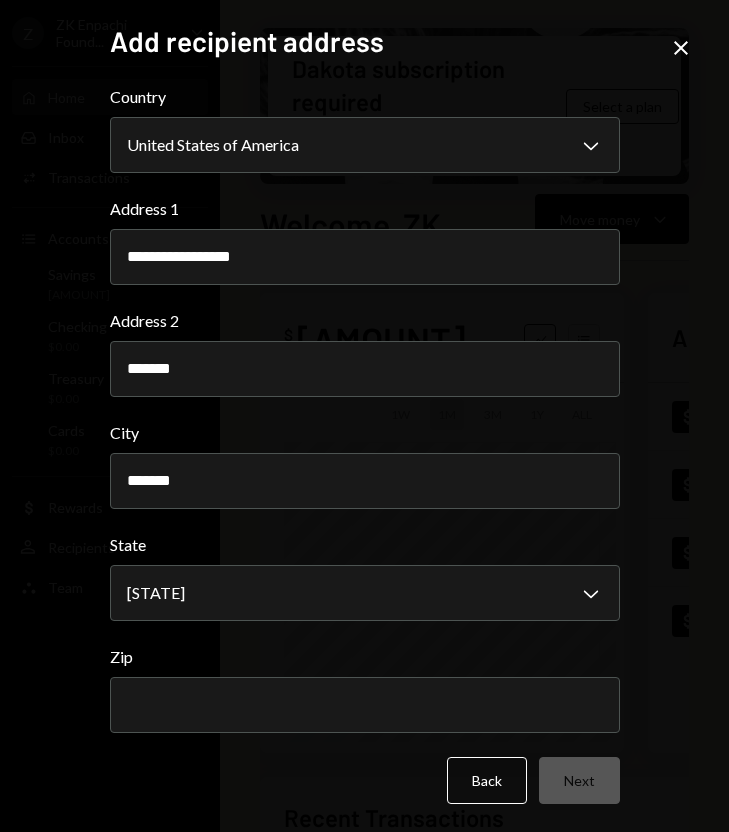 drag, startPoint x: 206, startPoint y: 365, endPoint x: 63, endPoint y: 365, distance: 143 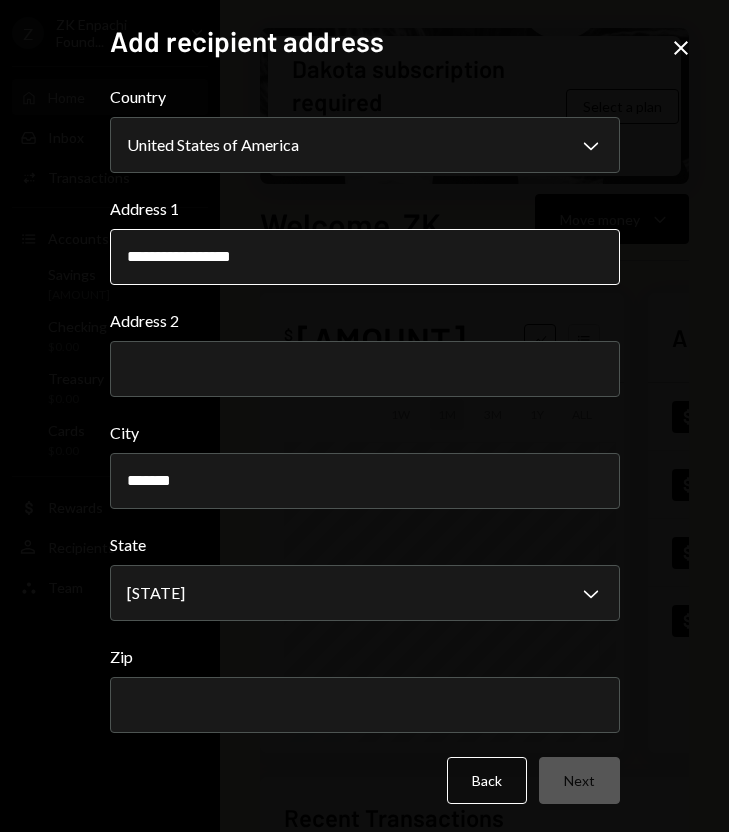 type 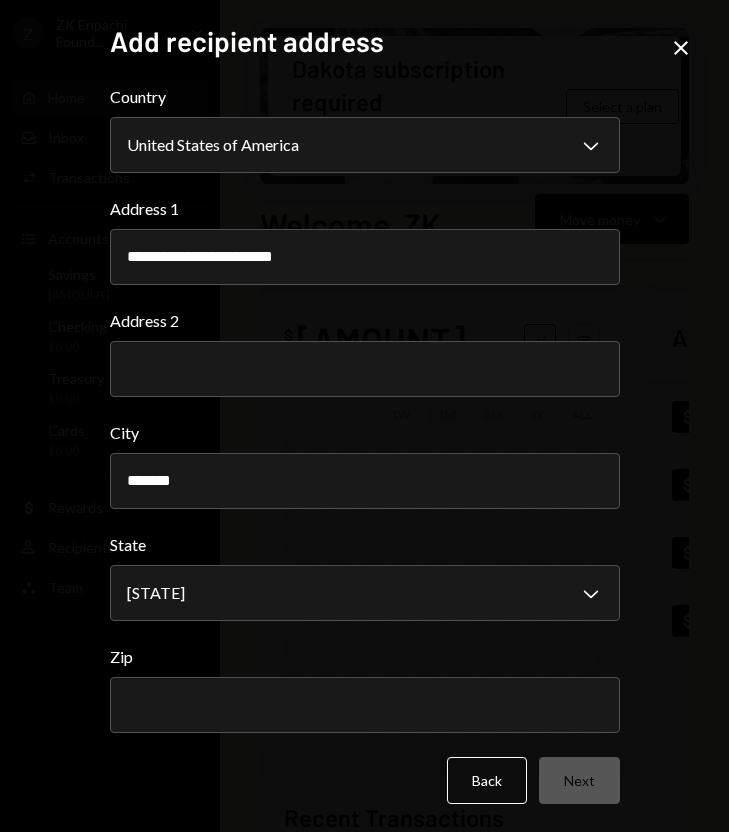 scroll, scrollTop: 3, scrollLeft: 0, axis: vertical 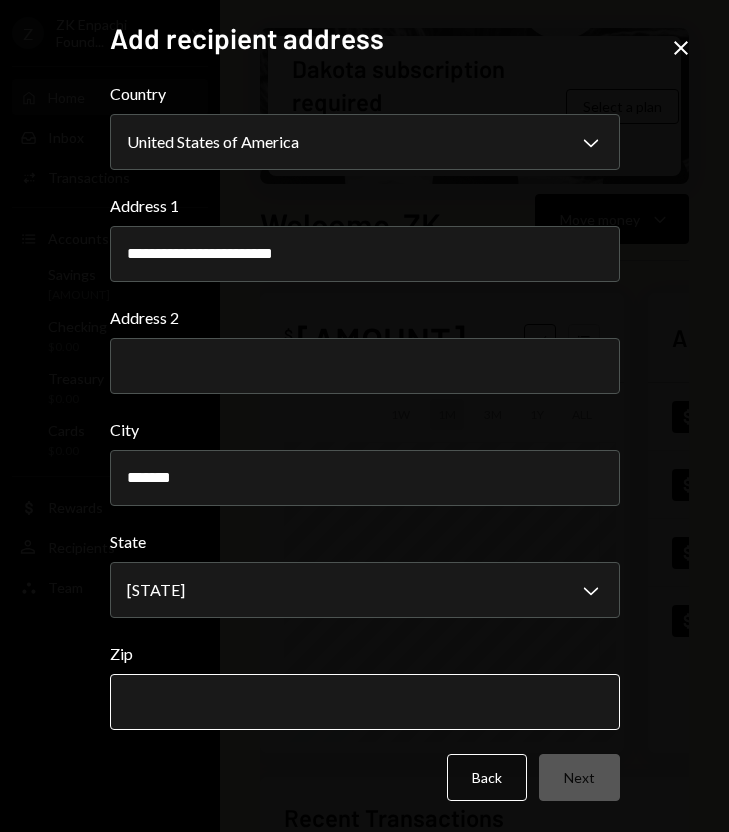 type on "**********" 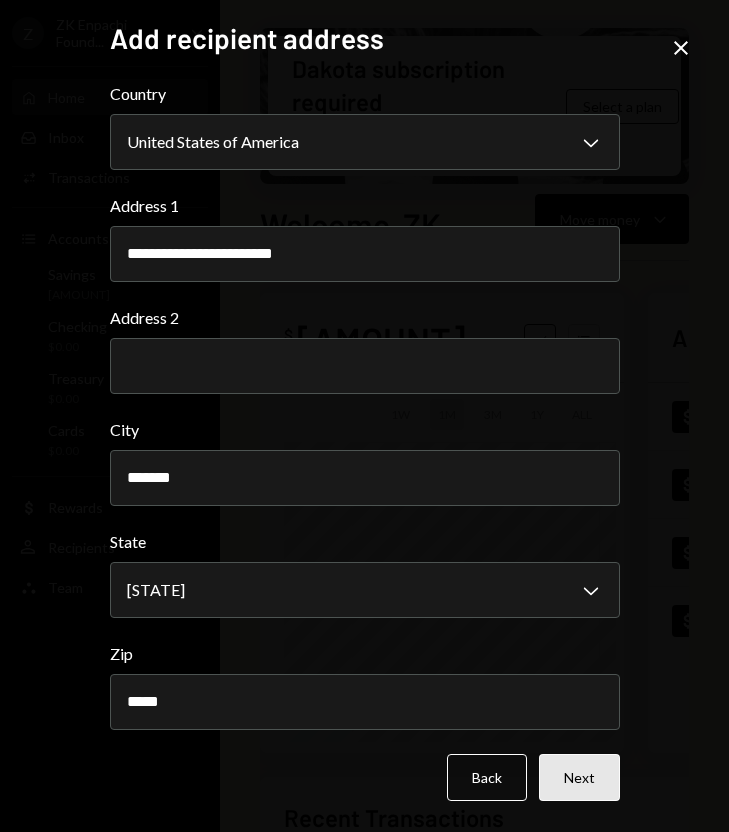 type on "*****" 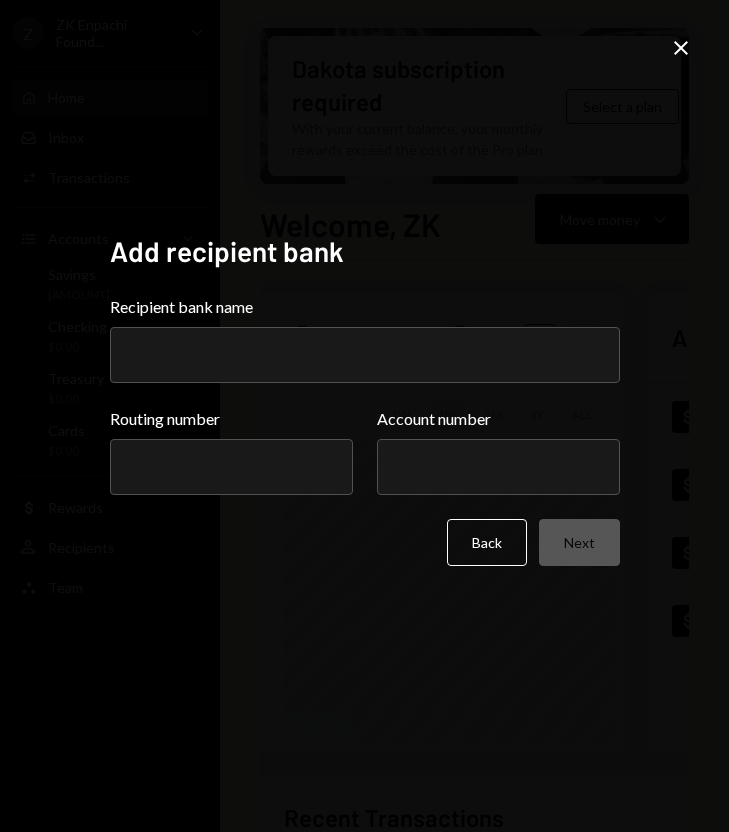 scroll, scrollTop: 0, scrollLeft: 0, axis: both 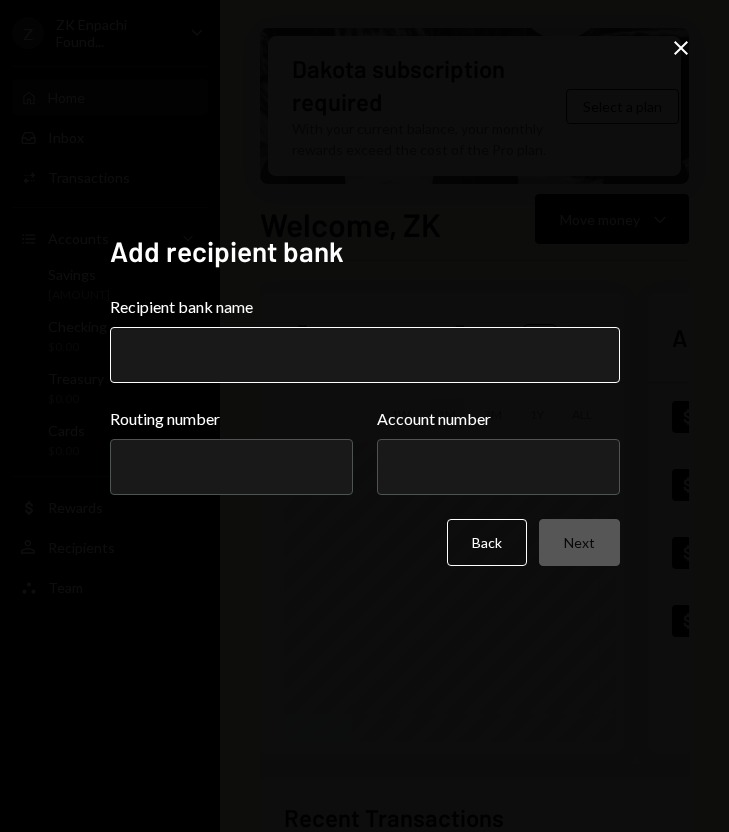click on "Recipient bank name" at bounding box center (365, 355) 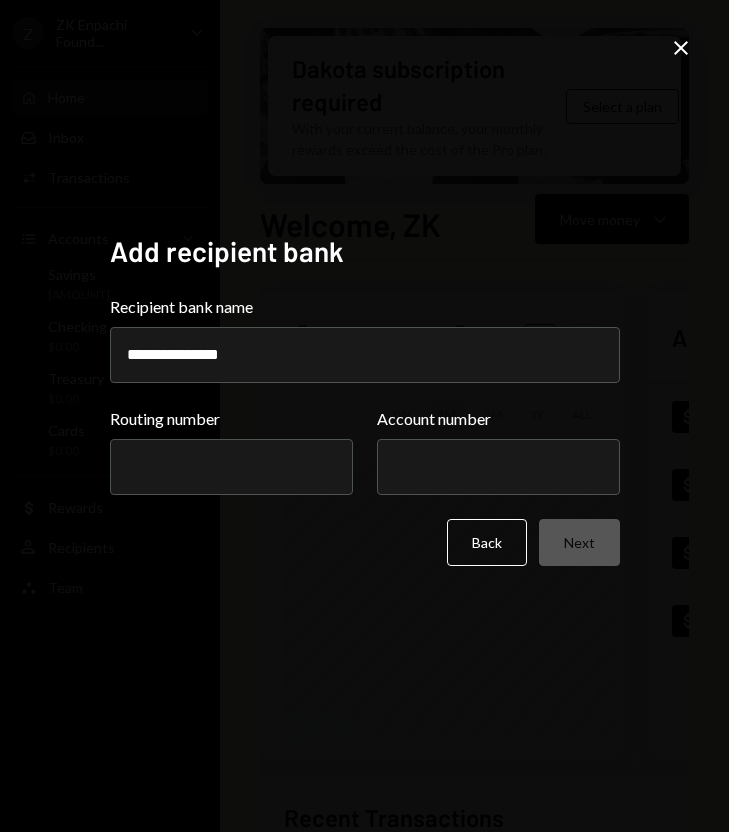 type on "**********" 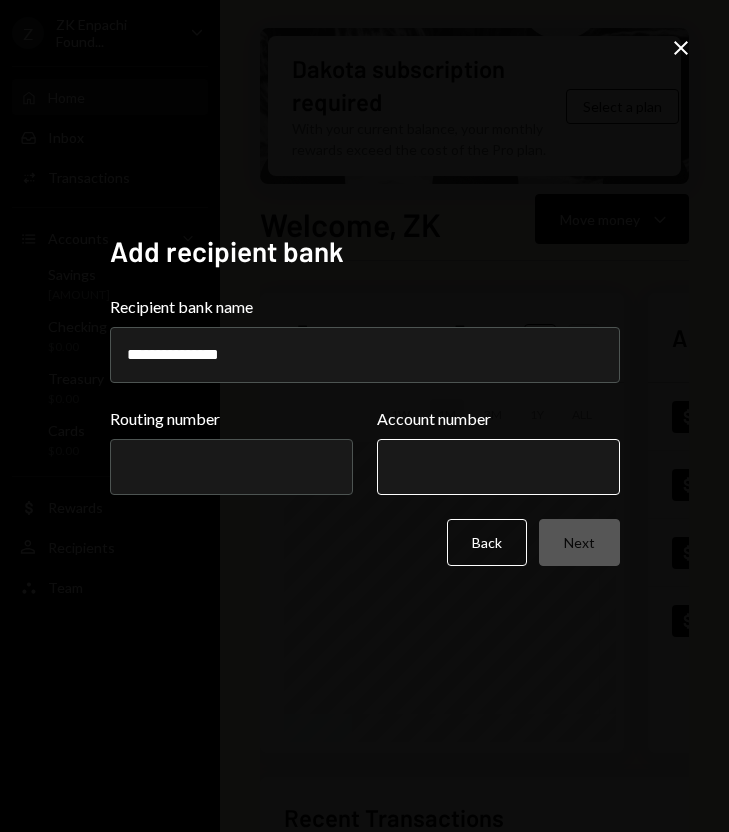 click on "Account number" at bounding box center [498, 467] 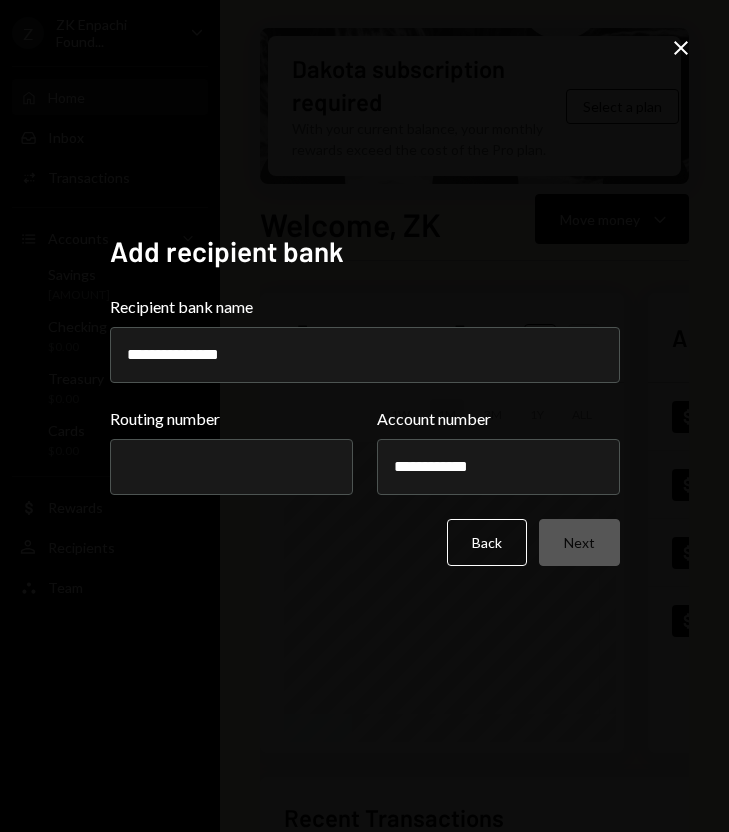 type on "**********" 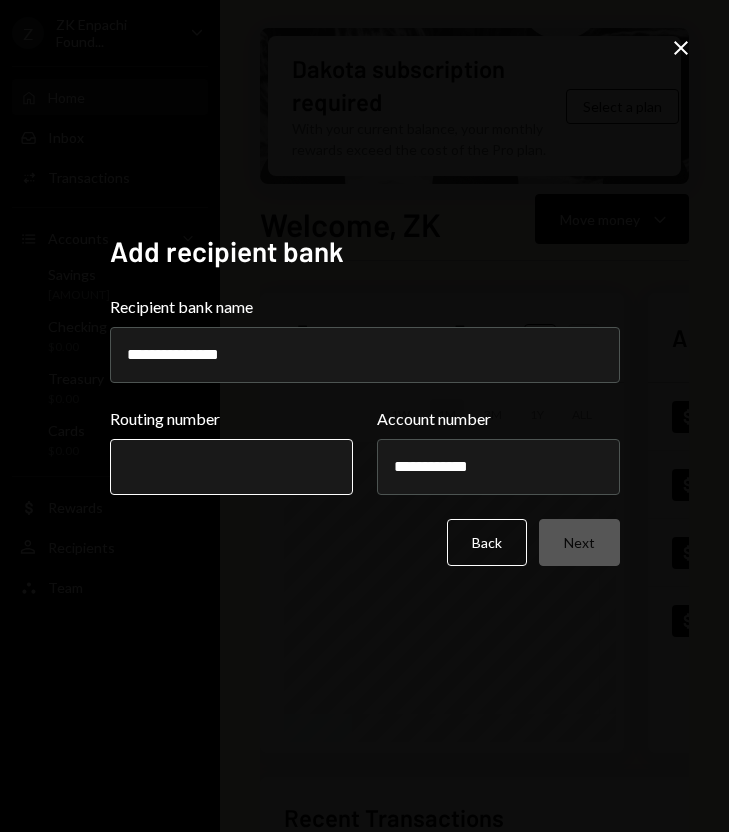 click on "Routing number" at bounding box center (231, 467) 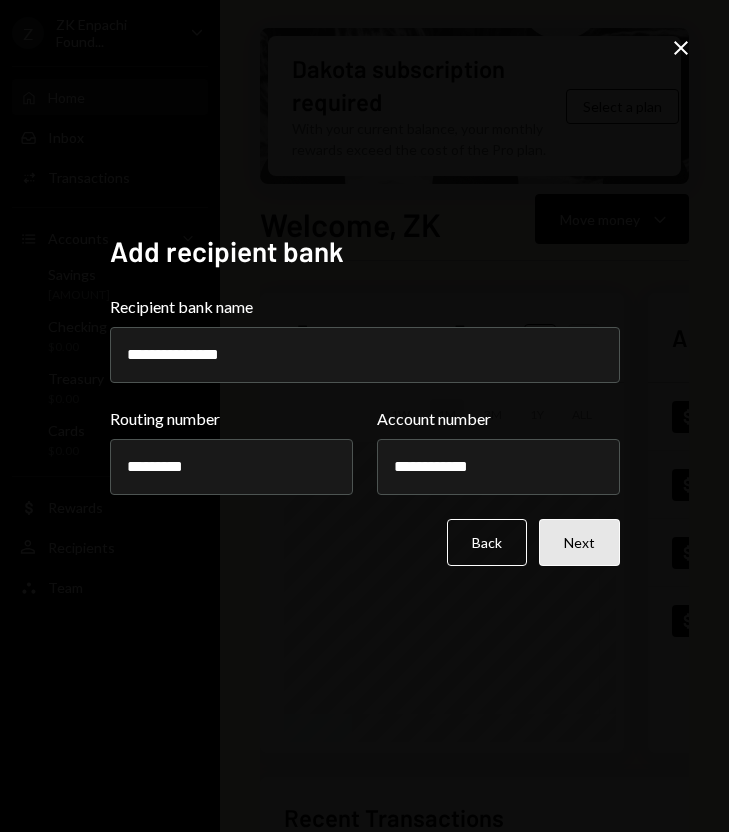 type on "*********" 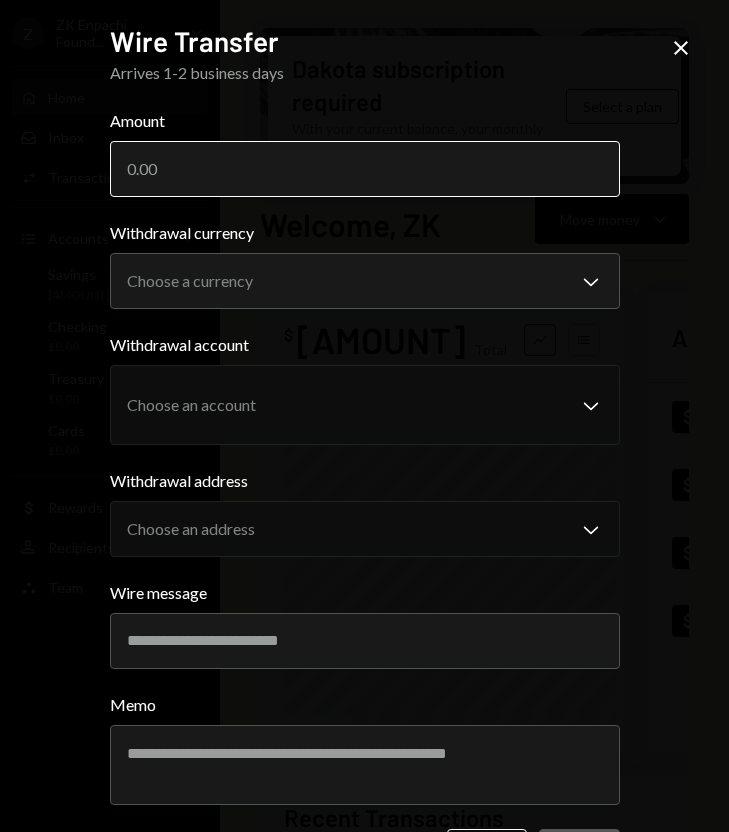 click on "Amount" at bounding box center (365, 169) 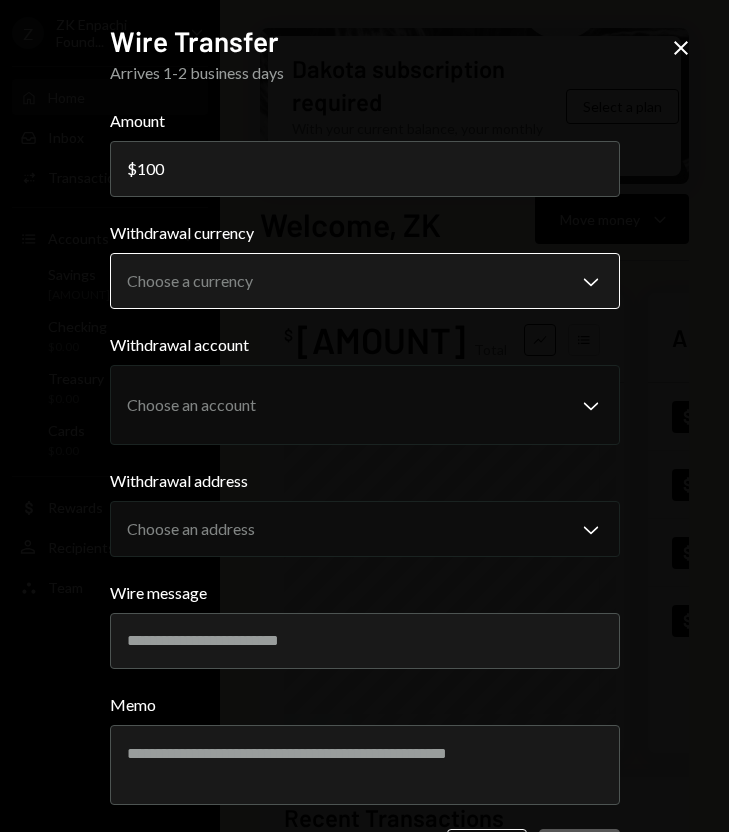 type on "100" 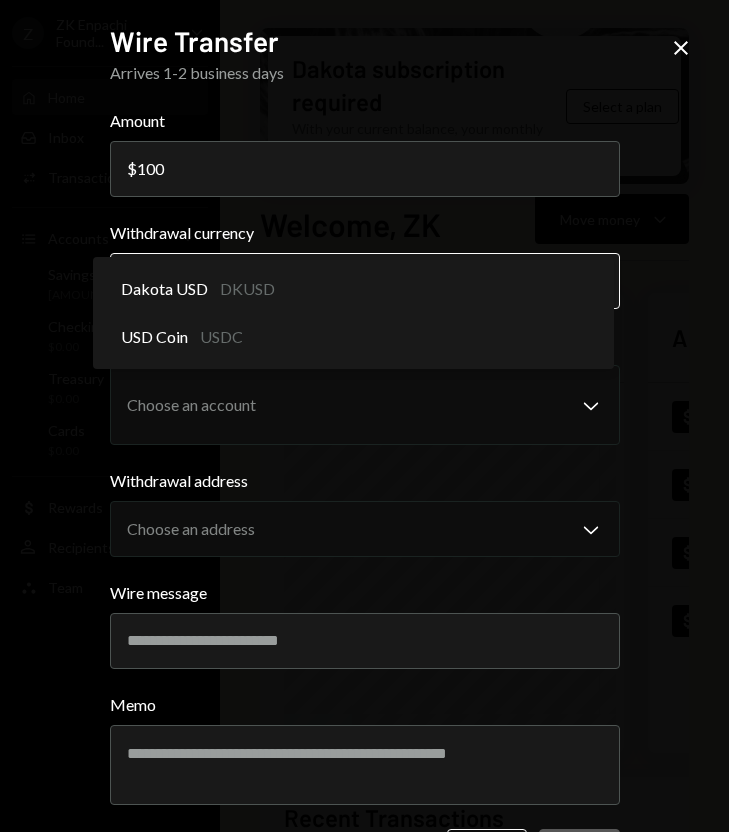 click on "Z ZK Enpachi Found... Caret Down Home Home Inbox Inbox Activities Transactions Accounts Accounts Caret Down Savings $[AMOUNT] Checking $[AMOUNT] Treasury $[AMOUNT] Cards $[AMOUNT] Dollar Rewards User Recipients Team Team Dakota subscription required With your current balance, your monthly rewards exceed the cost of the Pro plan. Select a plan Welcome, ZK Move money Caret Down $ [AMOUNT] Total Graph Accounts 1W 1M 3M 1Y ALL Account Details Plus Dollar Savings $[AMOUNT] Dollar Checking $[AMOUNT] Dollar Treasury $[AMOUNT] Dollar Cards $[AMOUNT] Recent Transactions View all Type Initiated By Initiated At Account Status Deposit 19.99 USDC 0xA9D1...1d3E43 Copy [DATE] Savings Completed Stablecoin Conversion $20.00 ZK Enpachi Foundation [DATE] Savings Completed Stablecoin Conversion $50.00 ZK Enpachi Foundation [DATE] Savings Canceled Bank Deposit $[AMOUNT] ASYMMETRIC TECHNOLOGIES GP, LLC [DATE] Savings Completed Bank Deposit $10.00 ASYMMETRIC TECHNOLOGIES GP, LLC [DATE] Savings Completed /dashboard Dakota $" at bounding box center (364, 416) 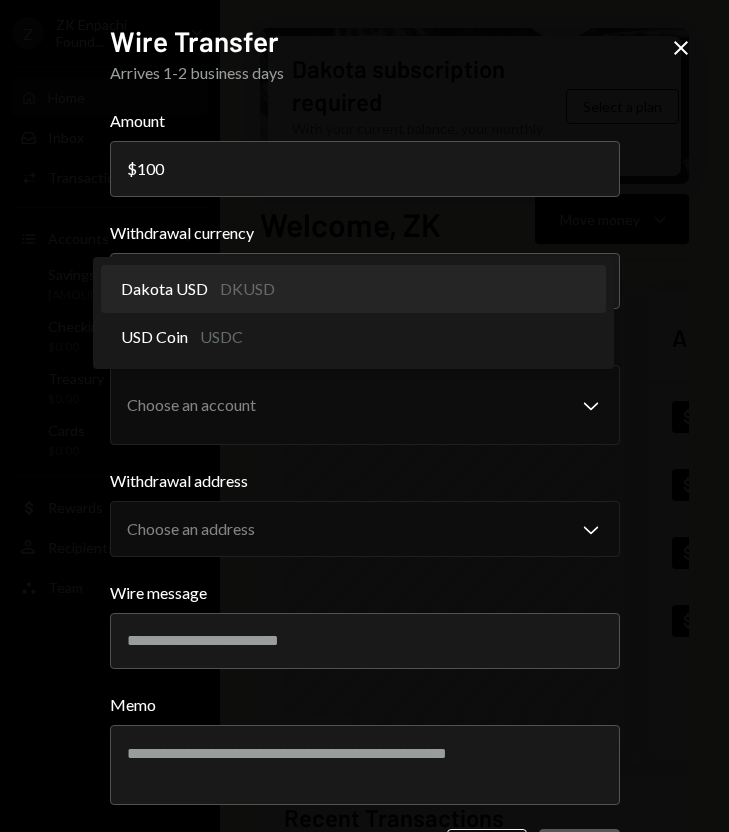 select on "*****" 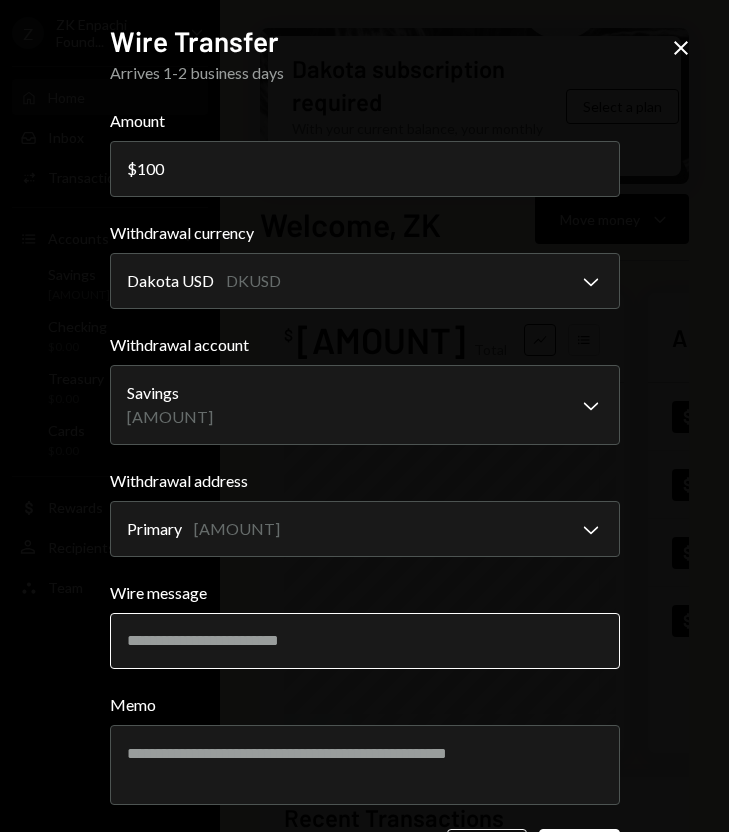 scroll, scrollTop: 75, scrollLeft: 0, axis: vertical 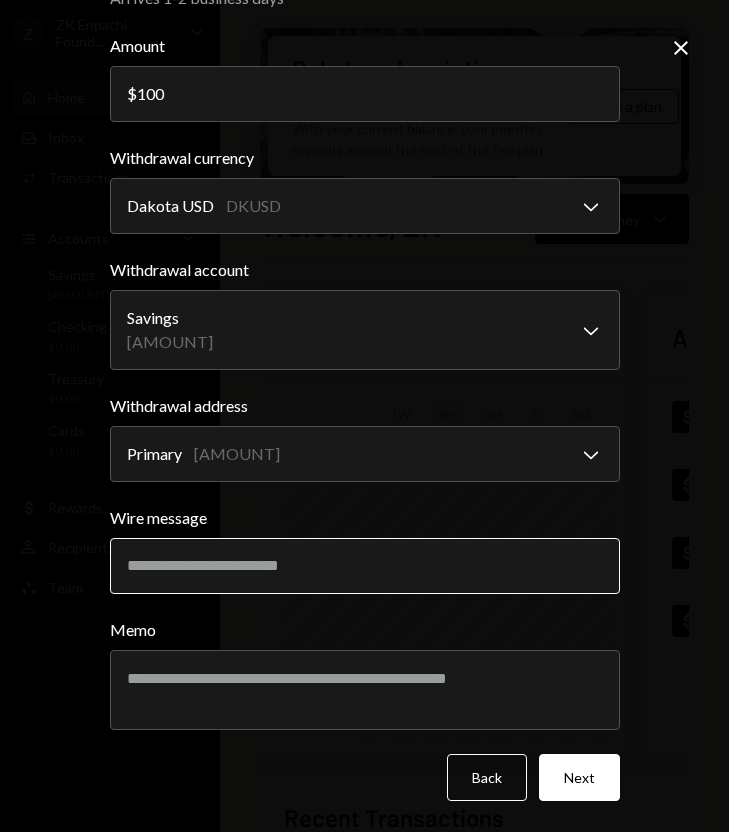 click on "Wire message" at bounding box center (365, 566) 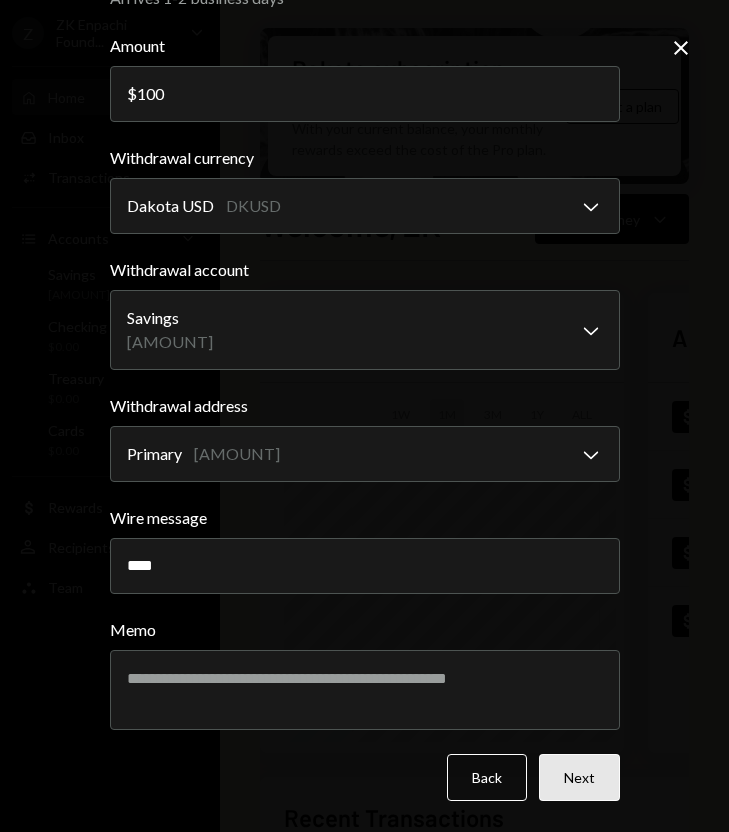 type on "****" 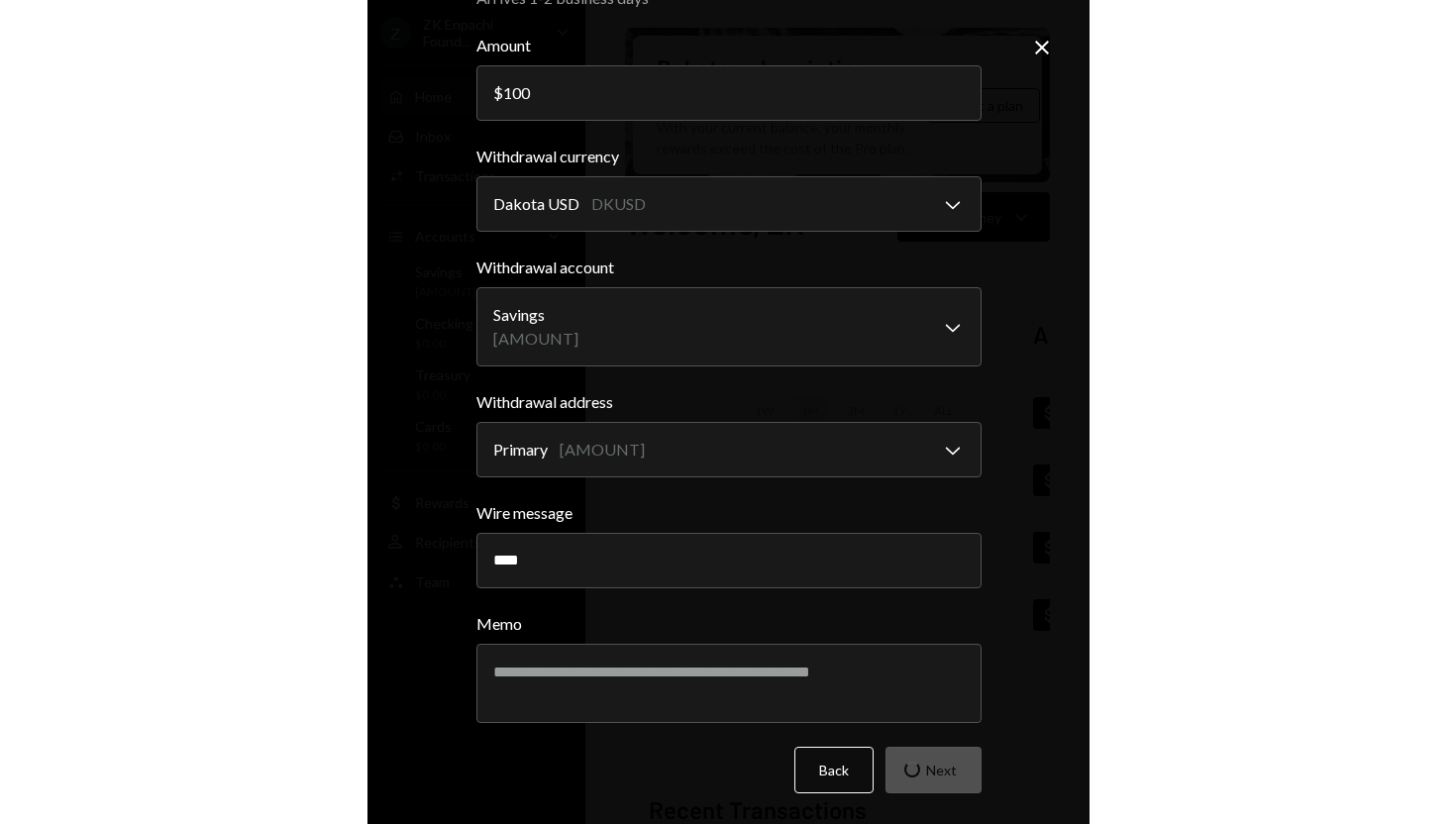 scroll, scrollTop: 0, scrollLeft: 0, axis: both 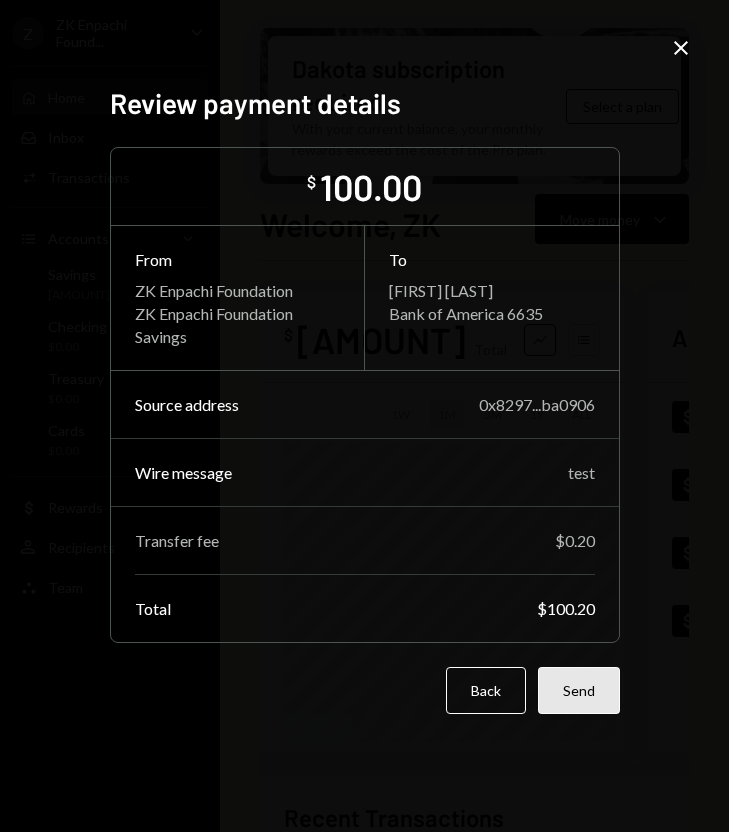 click on "Send" at bounding box center (579, 690) 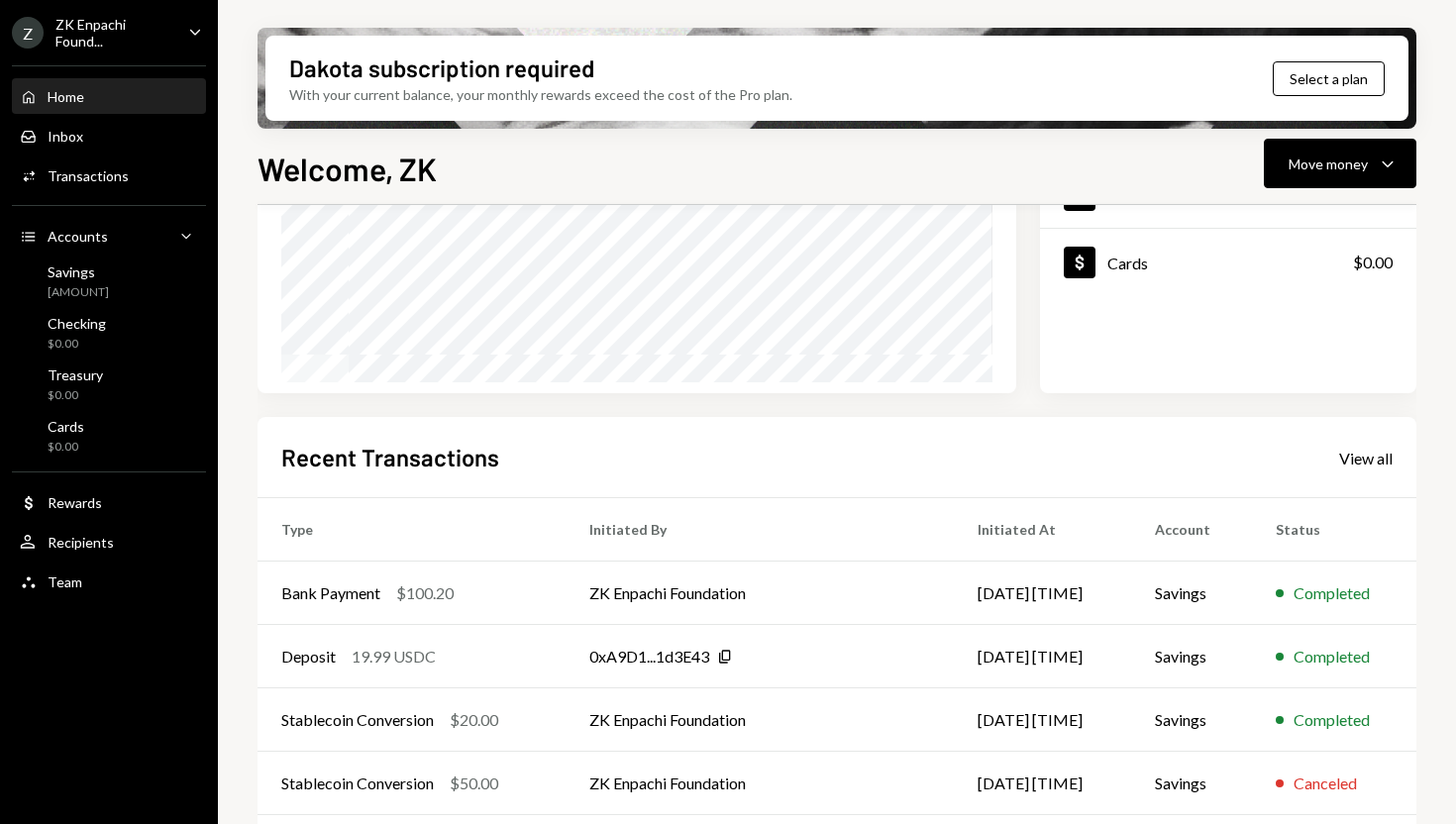 scroll, scrollTop: 314, scrollLeft: 0, axis: vertical 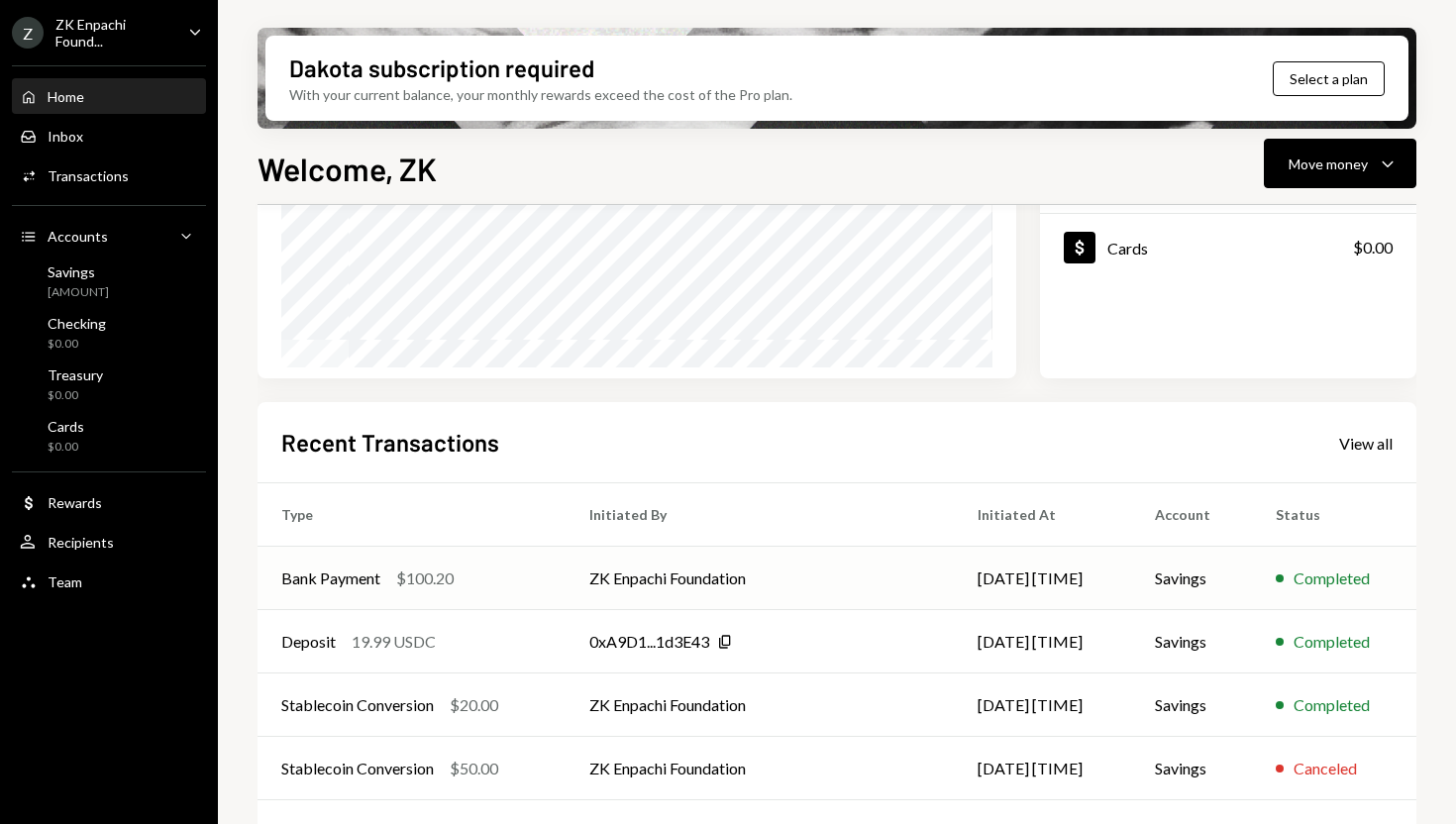 click on "[DATE] [TIME]" at bounding box center [1042, 578] 